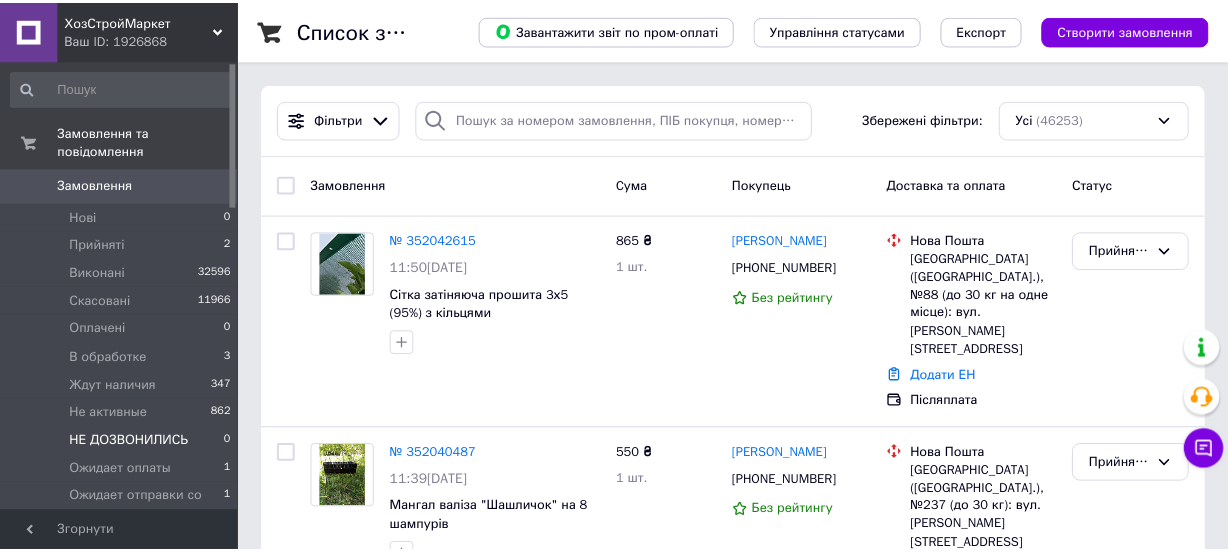 scroll, scrollTop: 174, scrollLeft: 0, axis: vertical 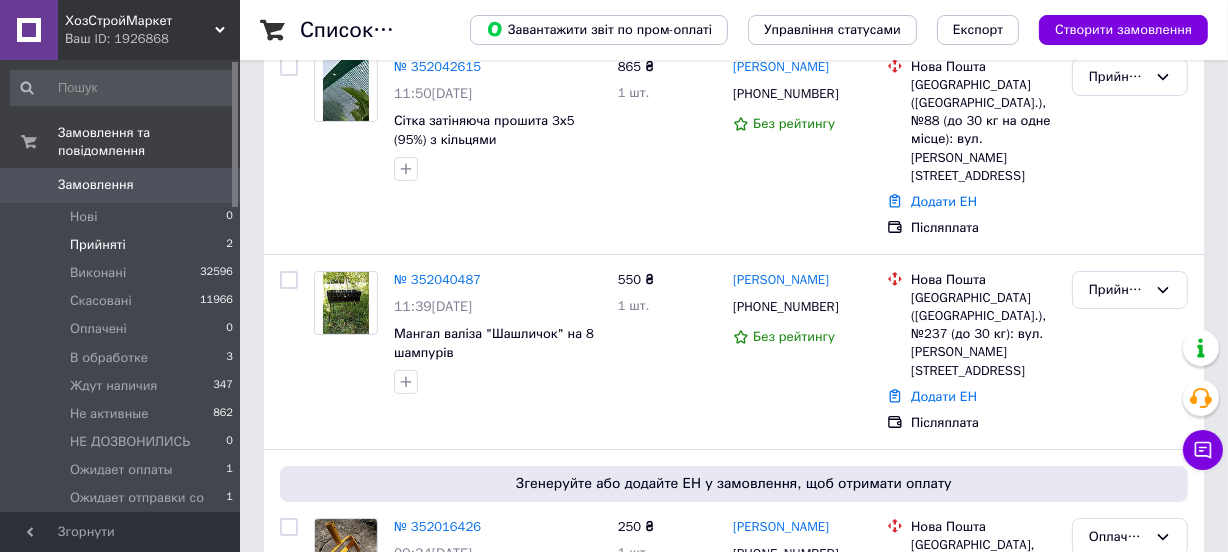 click on "Прийняті 2" at bounding box center (122, 245) 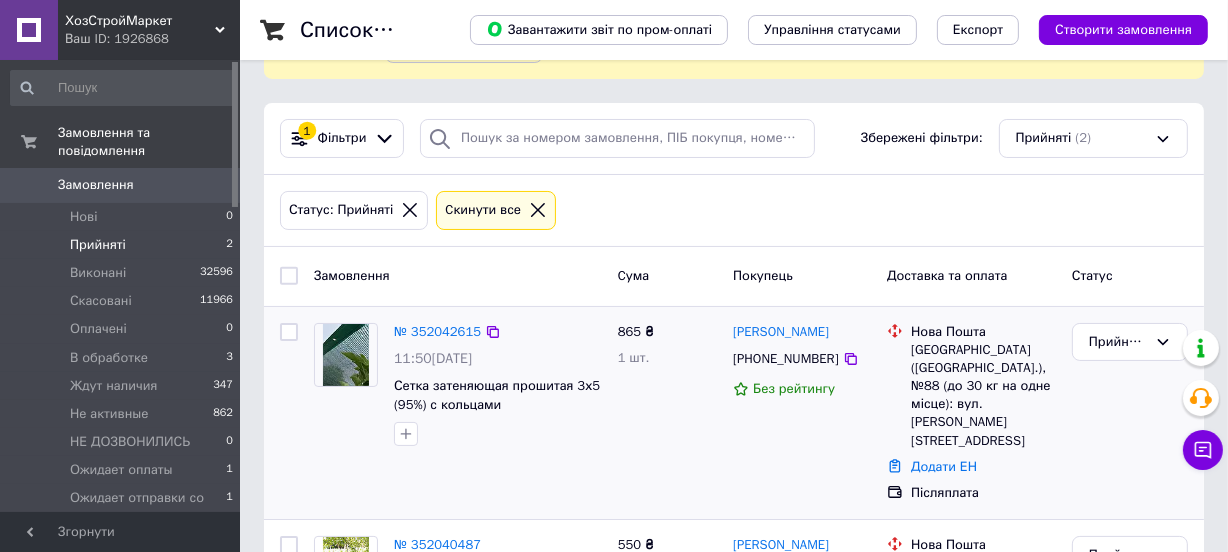 scroll, scrollTop: 253, scrollLeft: 0, axis: vertical 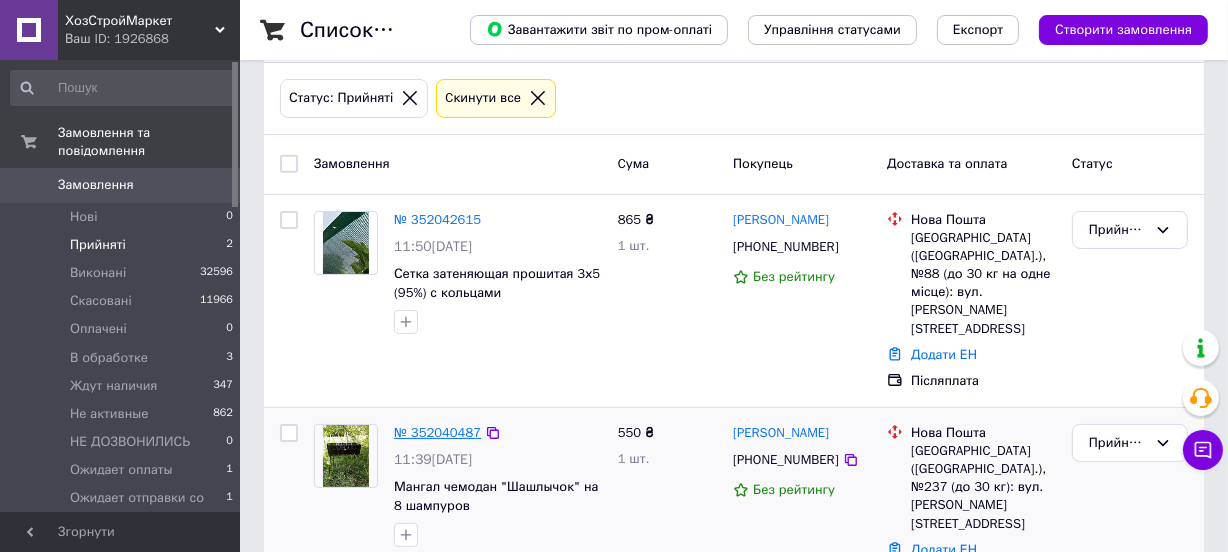 click on "№ 352040487" at bounding box center [437, 432] 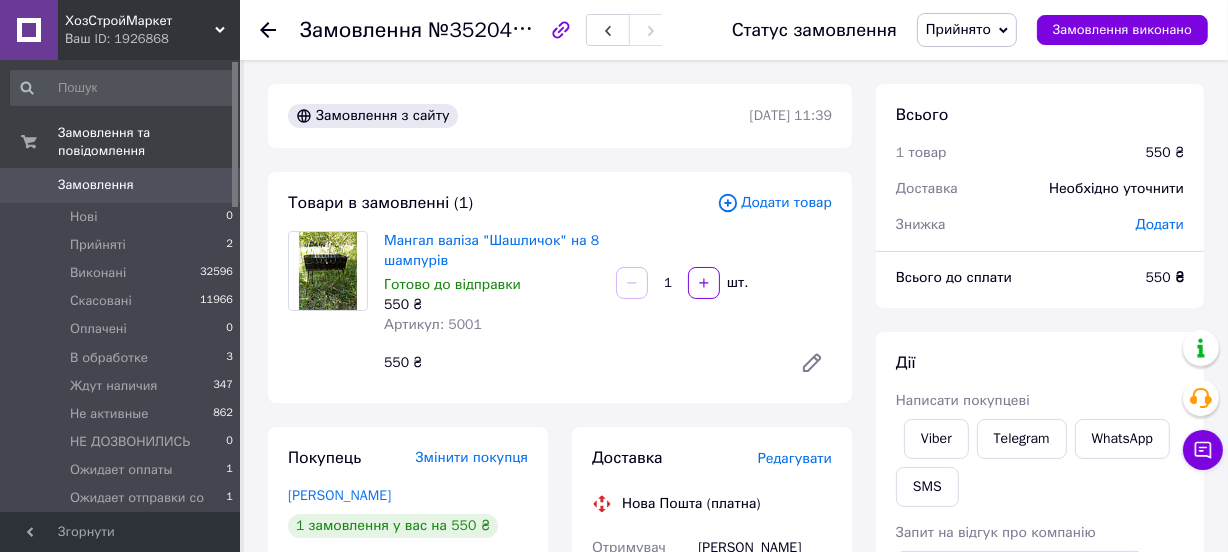 scroll, scrollTop: 363, scrollLeft: 0, axis: vertical 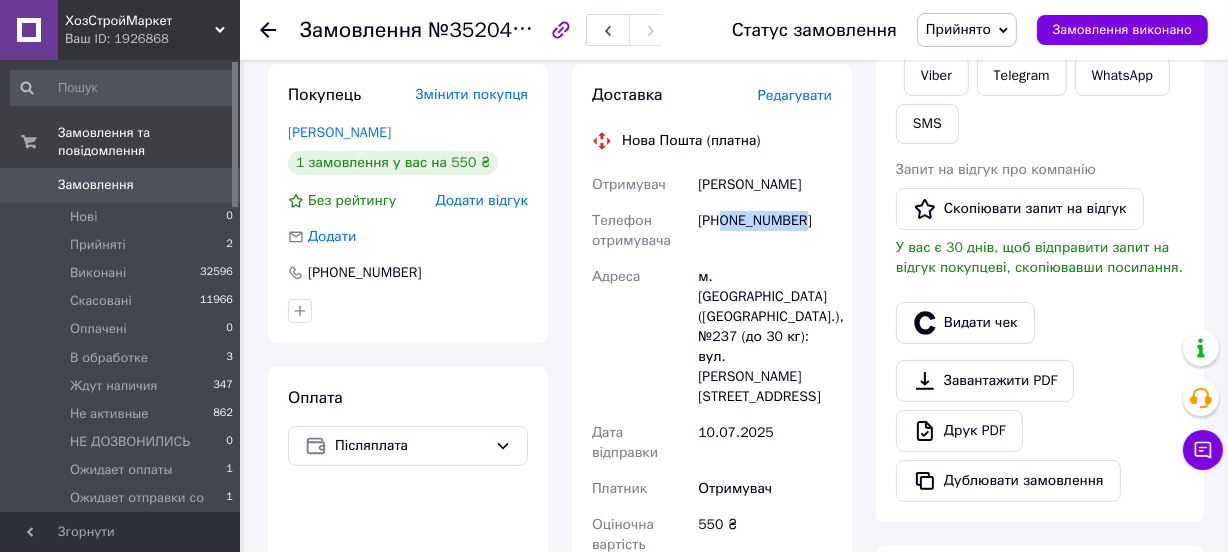 drag, startPoint x: 723, startPoint y: 223, endPoint x: 814, endPoint y: 217, distance: 91.197586 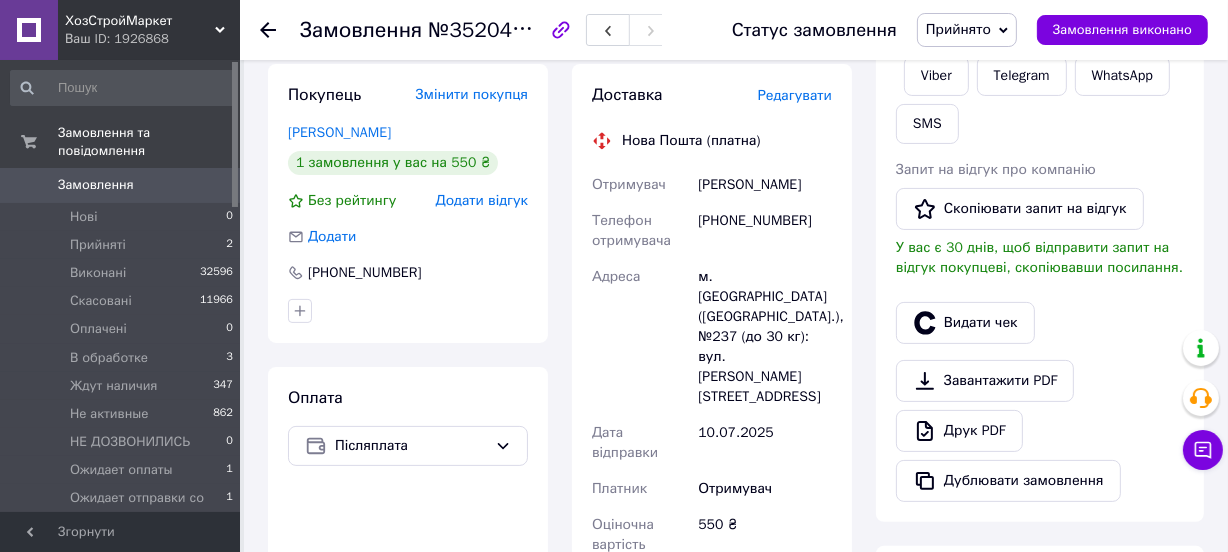 click on "Доставка Редагувати Нова Пошта (платна) Отримувач [PERSON_NAME] отримувача [PHONE_NUMBER] Адреса м. [GEOGRAPHIC_DATA] ([GEOGRAPHIC_DATA].), №237 (до 30 кг): вул. Гарета Джонса, 1 Дата відправки [DATE] Платник Отримувач Оціночна вартість 550 ₴ Сума післяплати 550 ₴ Комісія за післяплату 31 ₴ Платник комісії післяплати Отримувач Передати номер або Згенерувати ЕН Платник Отримувач Відправник Прізвище отримувача [PERSON_NAME] Ім'я отримувача [PERSON_NAME] батькові отримувача Телефон отримувача [PHONE_NUMBER] Тип доставки У відділенні Кур'єром В поштоматі Місто м. [GEOGRAPHIC_DATA] ([GEOGRAPHIC_DATA].) Відділення 550 <" at bounding box center [712, 514] 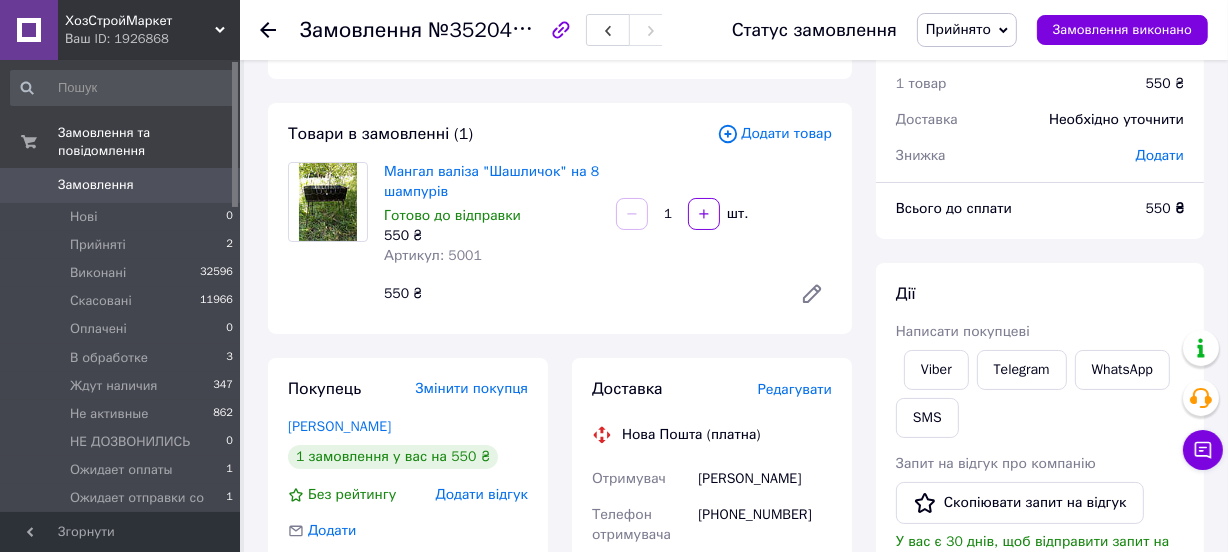scroll, scrollTop: 181, scrollLeft: 0, axis: vertical 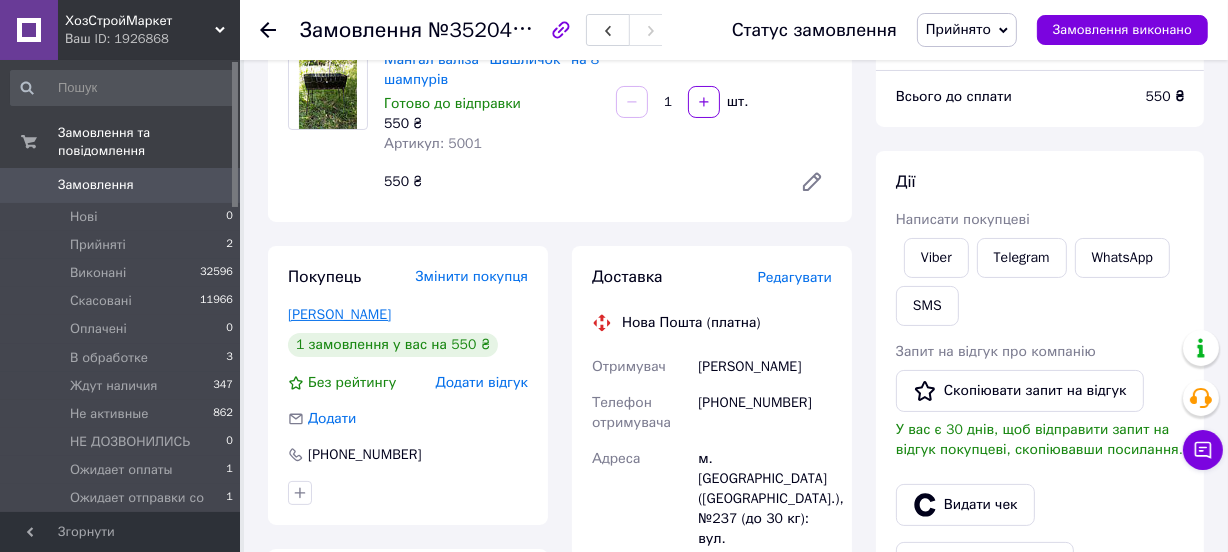 click on "[PERSON_NAME]" at bounding box center [339, 314] 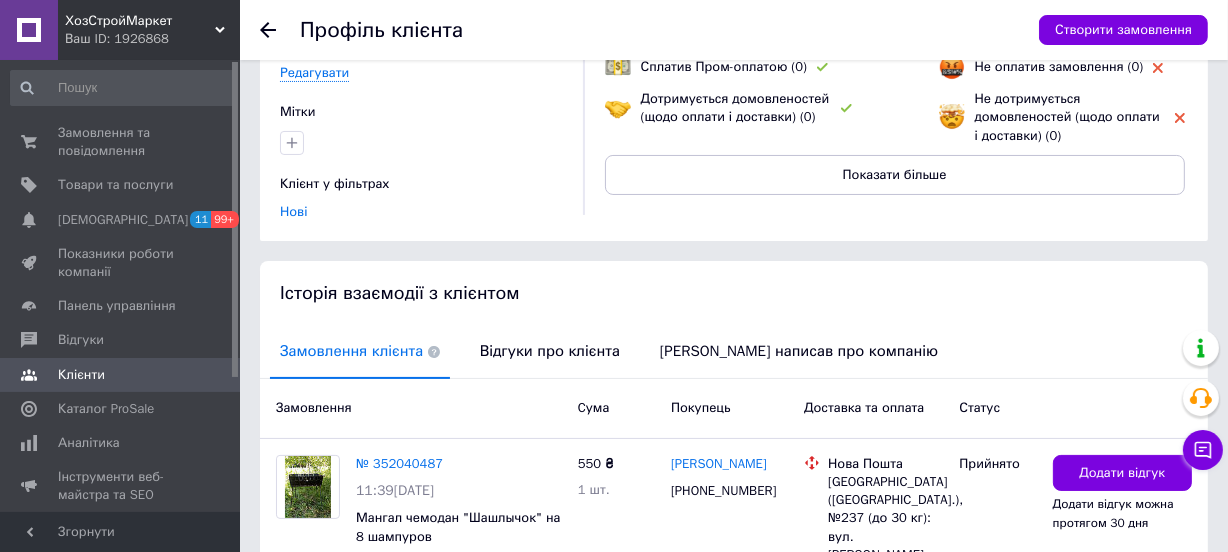 scroll, scrollTop: 344, scrollLeft: 0, axis: vertical 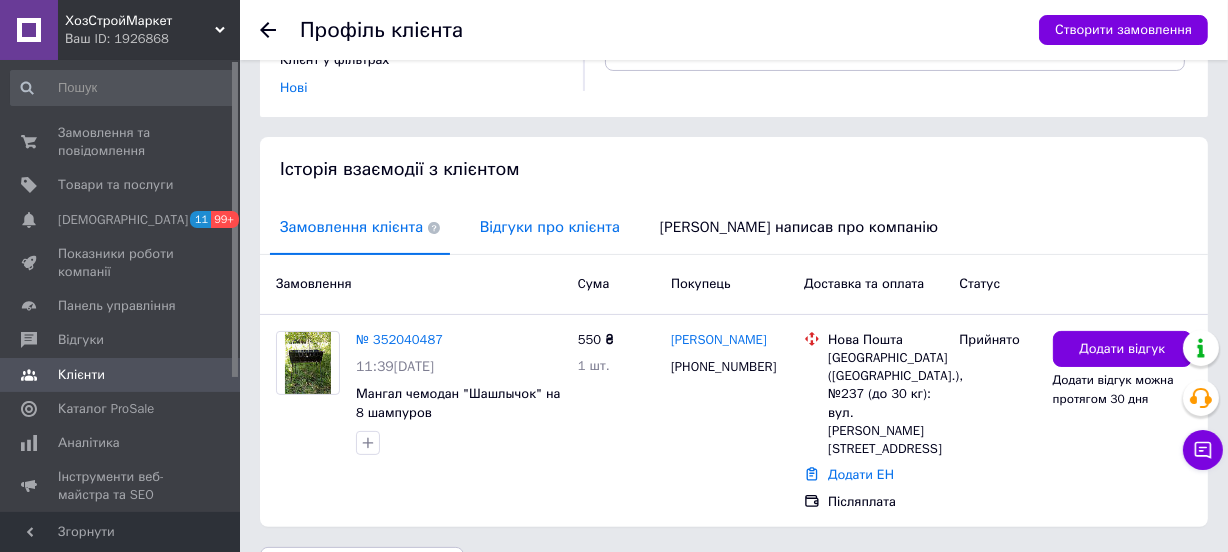drag, startPoint x: 566, startPoint y: 212, endPoint x: 580, endPoint y: 230, distance: 22.803509 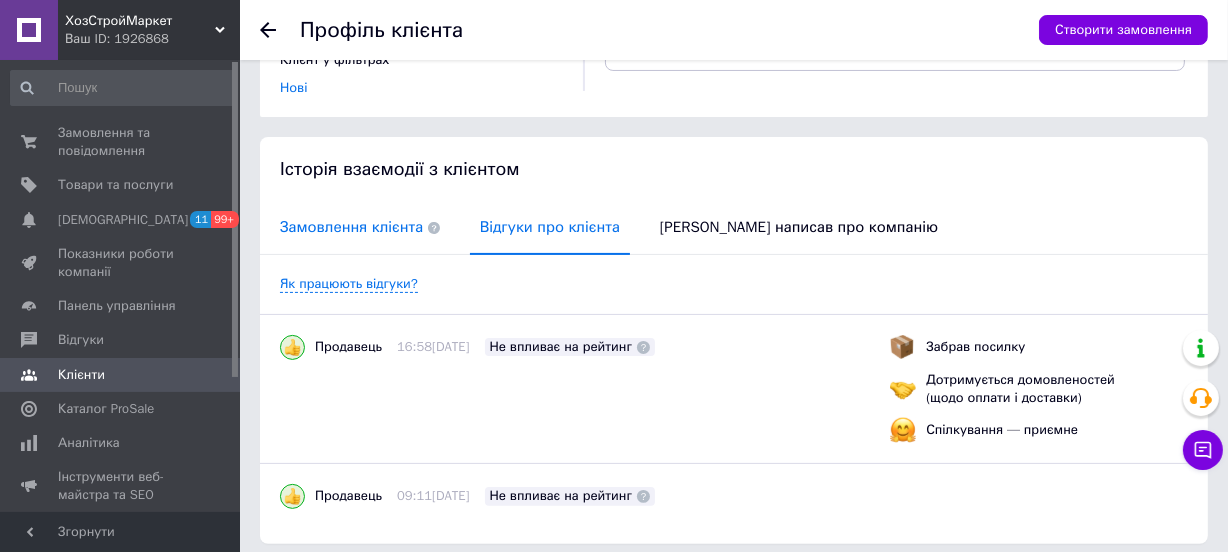 click on "Замовлення клієнта" at bounding box center [360, 227] 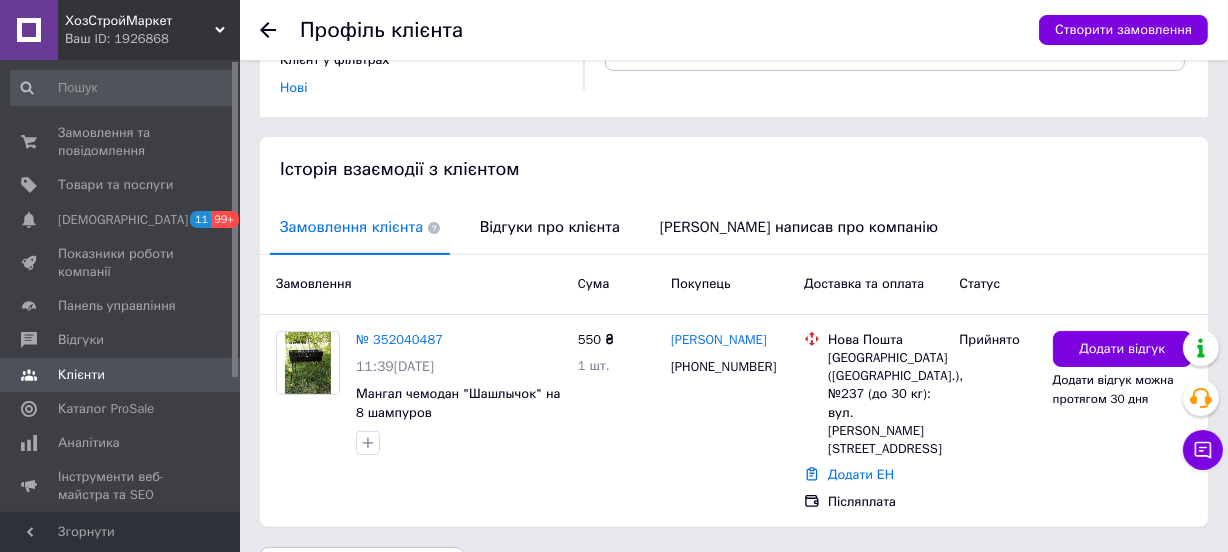 click 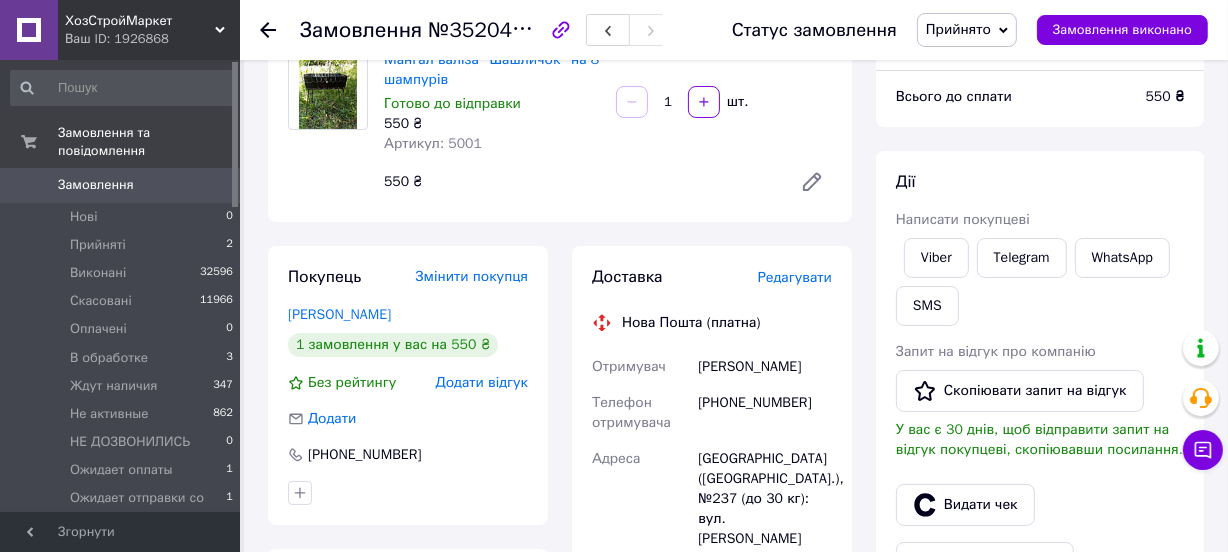 scroll, scrollTop: 0, scrollLeft: 0, axis: both 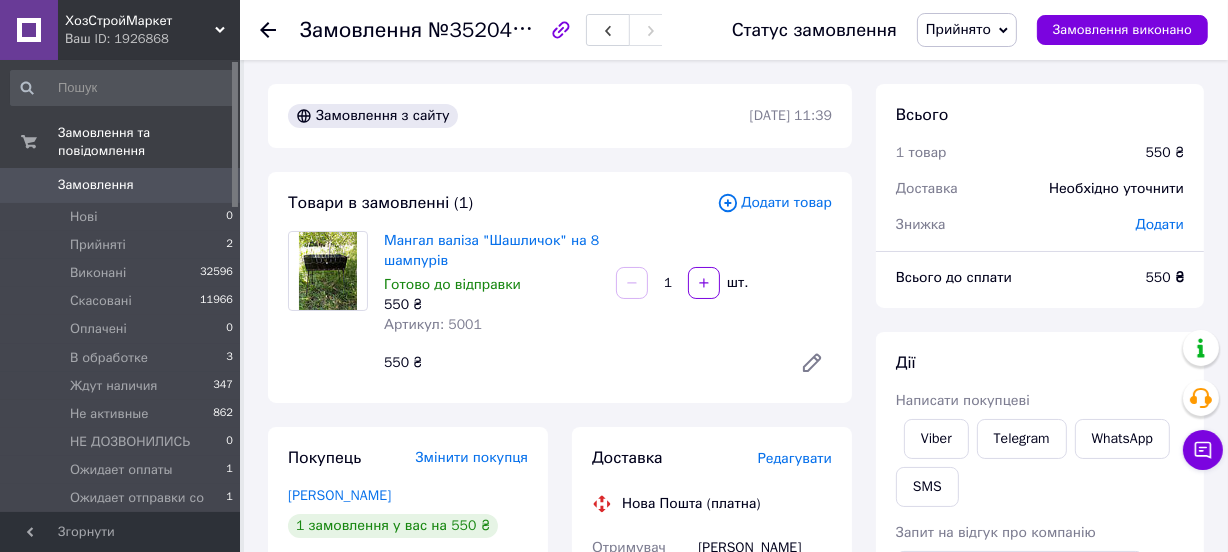 click on "Прийнято" at bounding box center [958, 29] 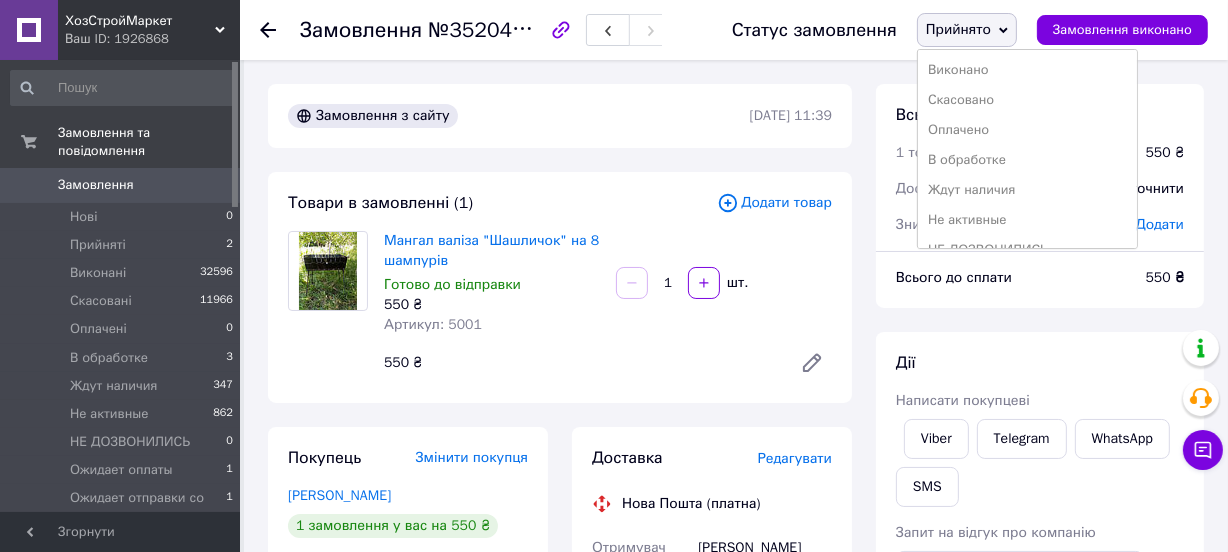 click on "В обработке" at bounding box center (1027, 160) 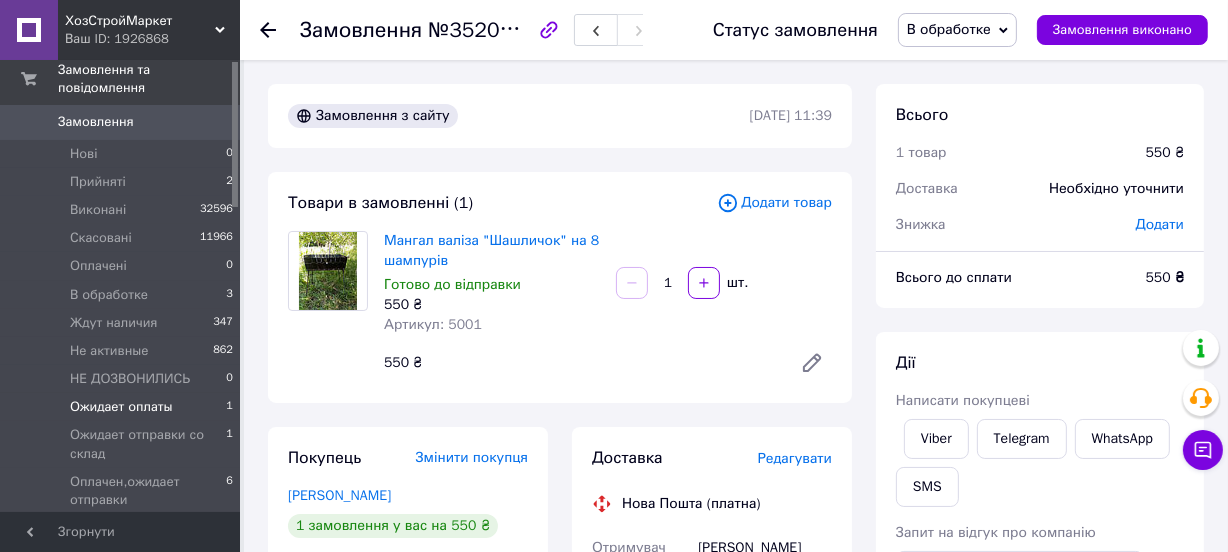scroll, scrollTop: 0, scrollLeft: 0, axis: both 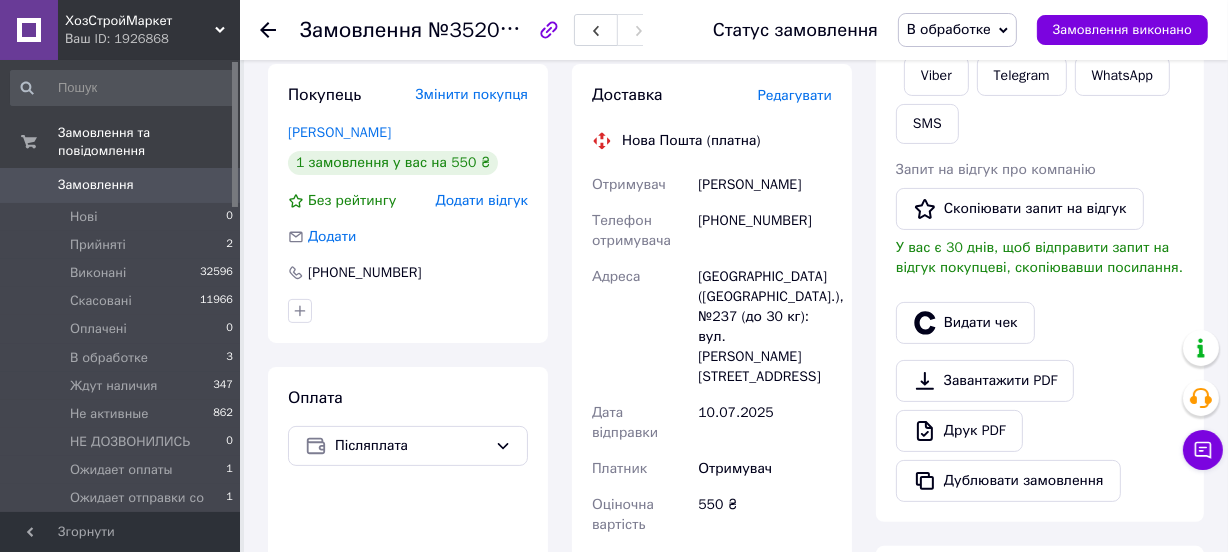 drag, startPoint x: 834, startPoint y: 402, endPoint x: 836, endPoint y: 379, distance: 23.086792 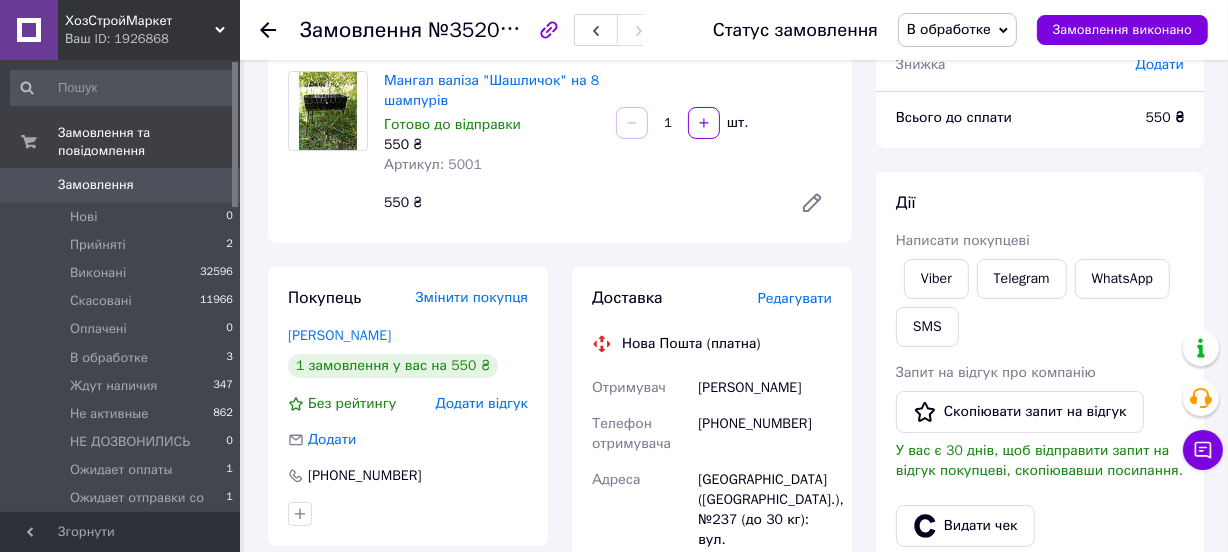 scroll, scrollTop: 0, scrollLeft: 0, axis: both 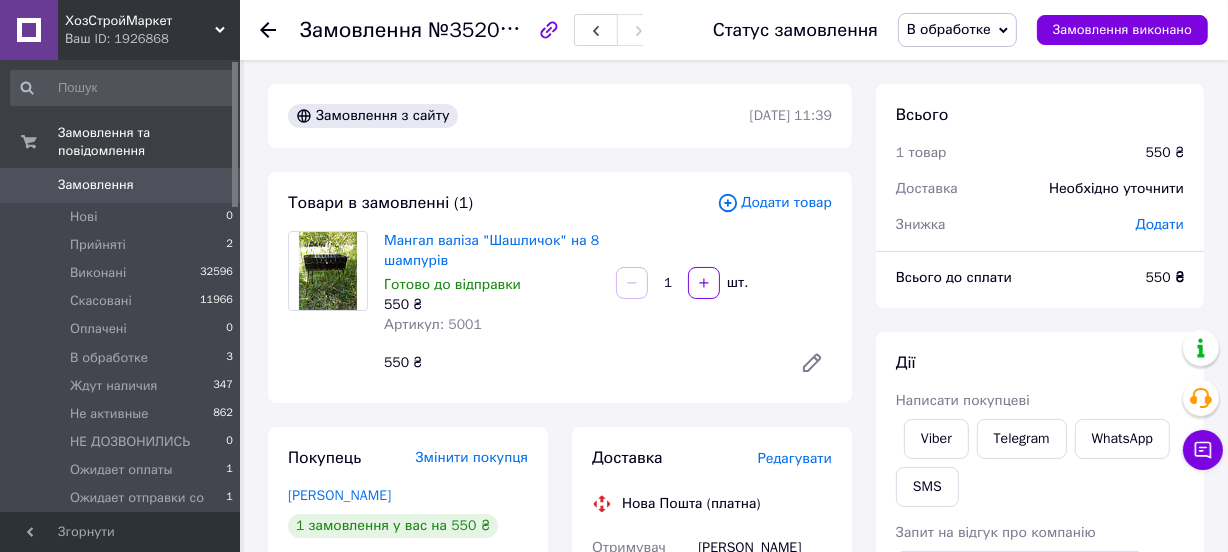 click 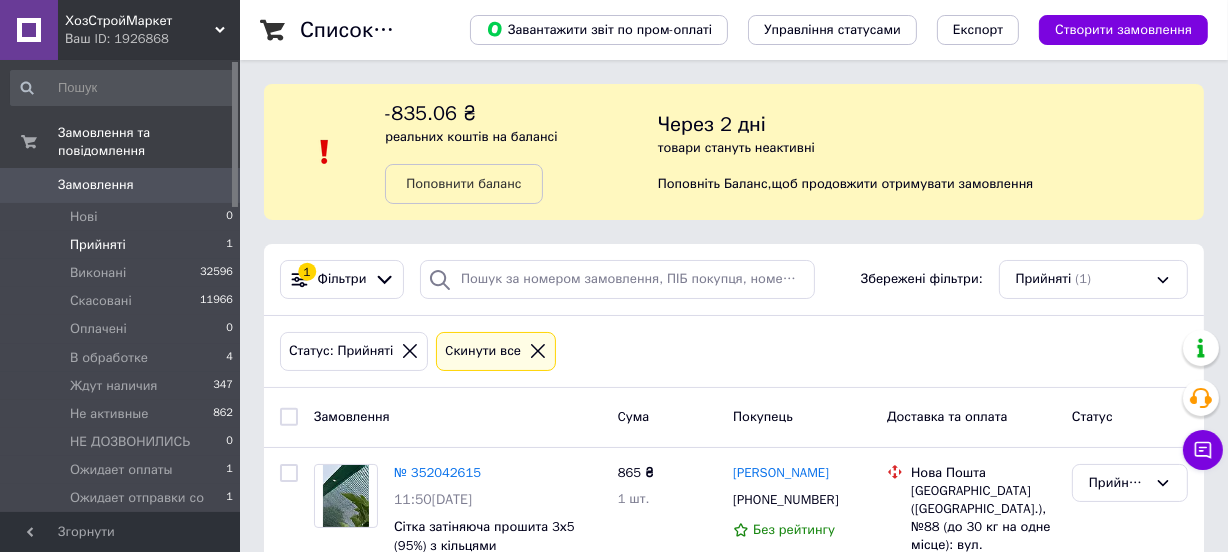 scroll, scrollTop: 94, scrollLeft: 0, axis: vertical 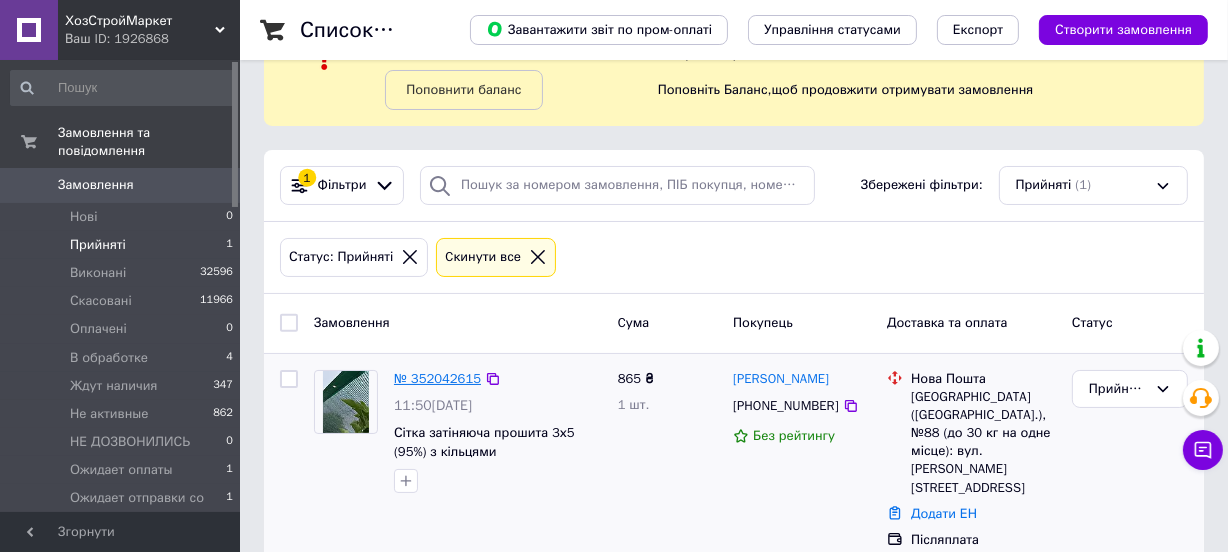 click on "№ 352042615" at bounding box center (437, 378) 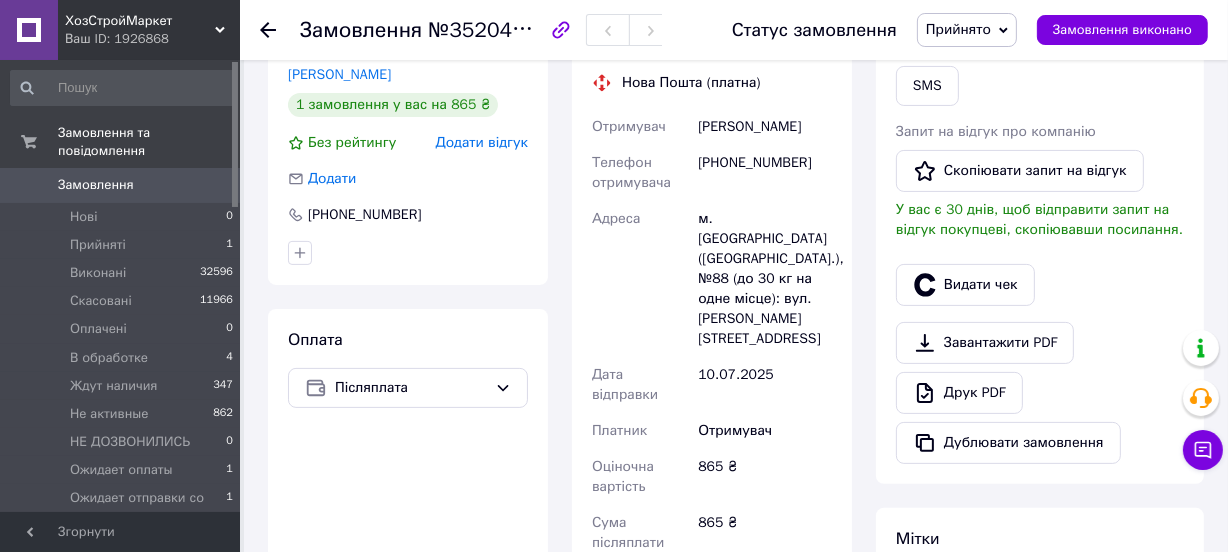 scroll, scrollTop: 276, scrollLeft: 0, axis: vertical 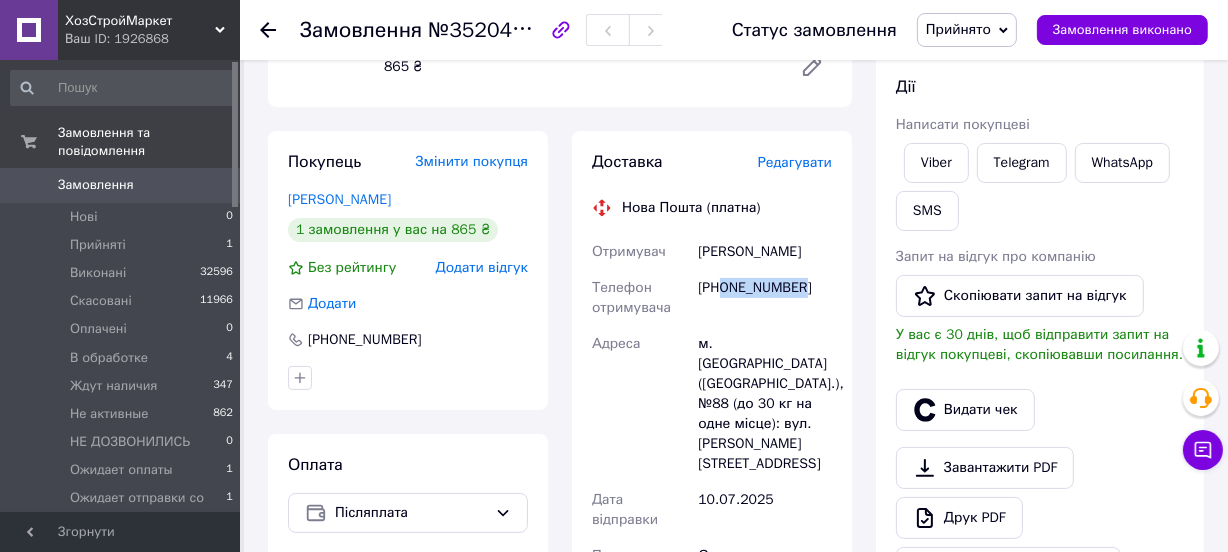 drag, startPoint x: 730, startPoint y: 285, endPoint x: 801, endPoint y: 279, distance: 71.25307 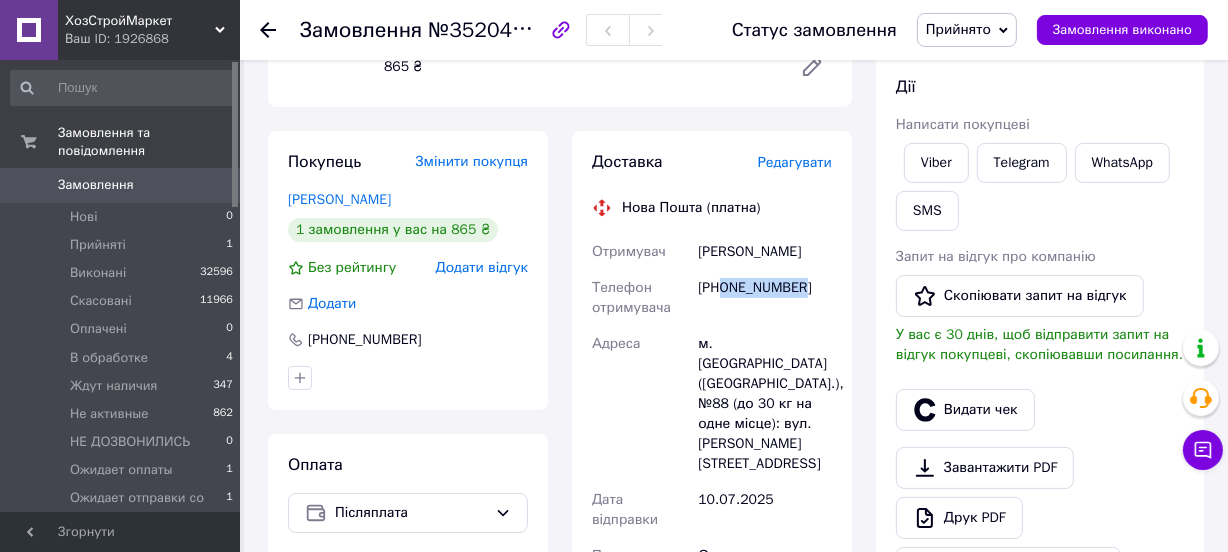 click on "Отримувач" at bounding box center [765, 556] 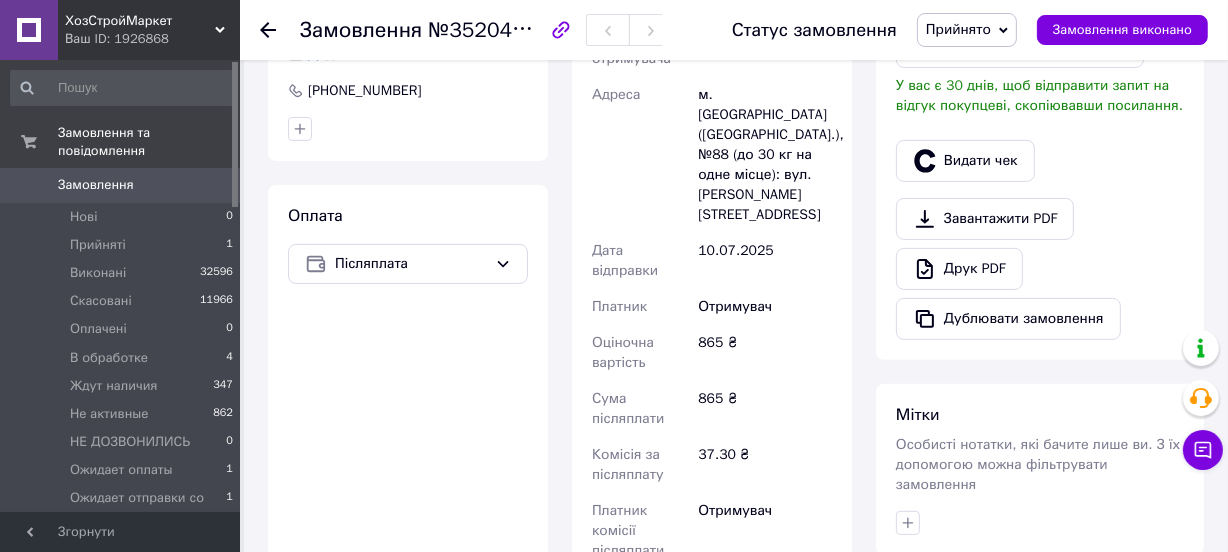 scroll, scrollTop: 636, scrollLeft: 0, axis: vertical 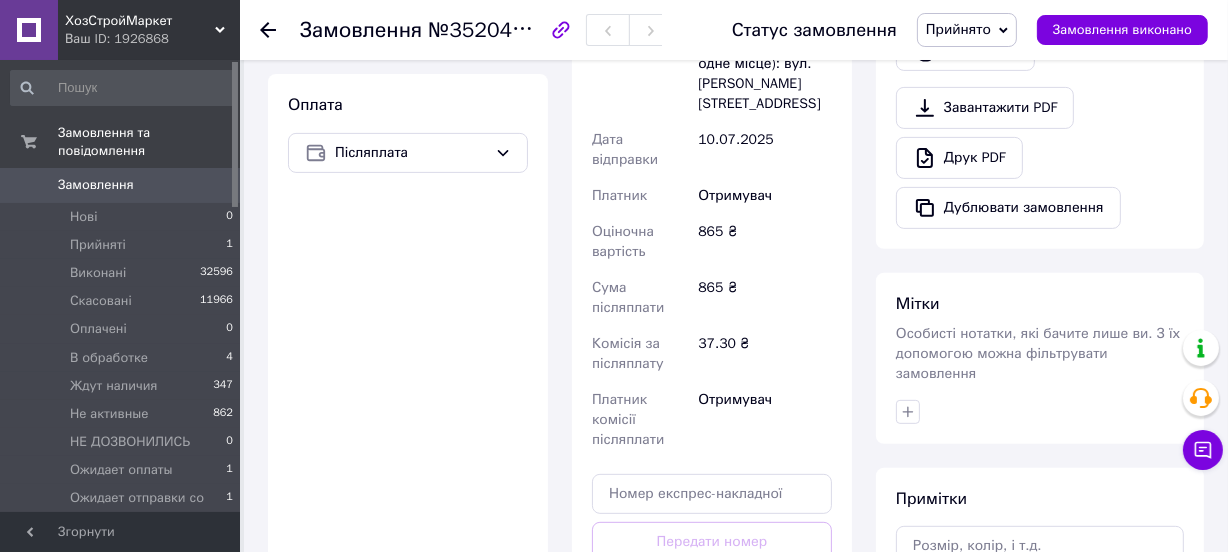 drag, startPoint x: 352, startPoint y: 340, endPoint x: 370, endPoint y: 351, distance: 21.095022 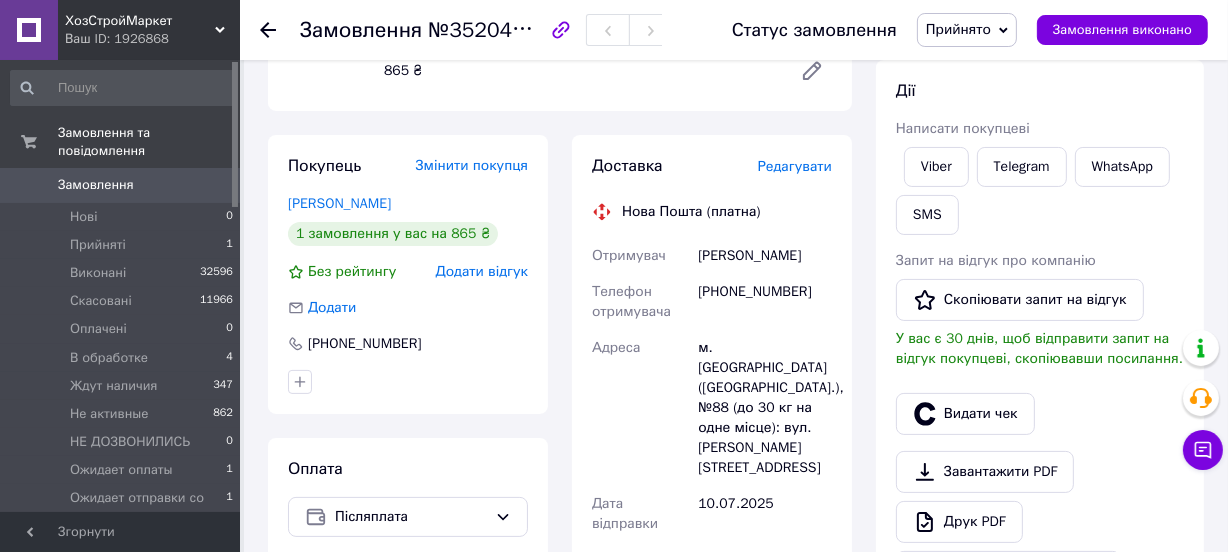 scroll, scrollTop: 90, scrollLeft: 0, axis: vertical 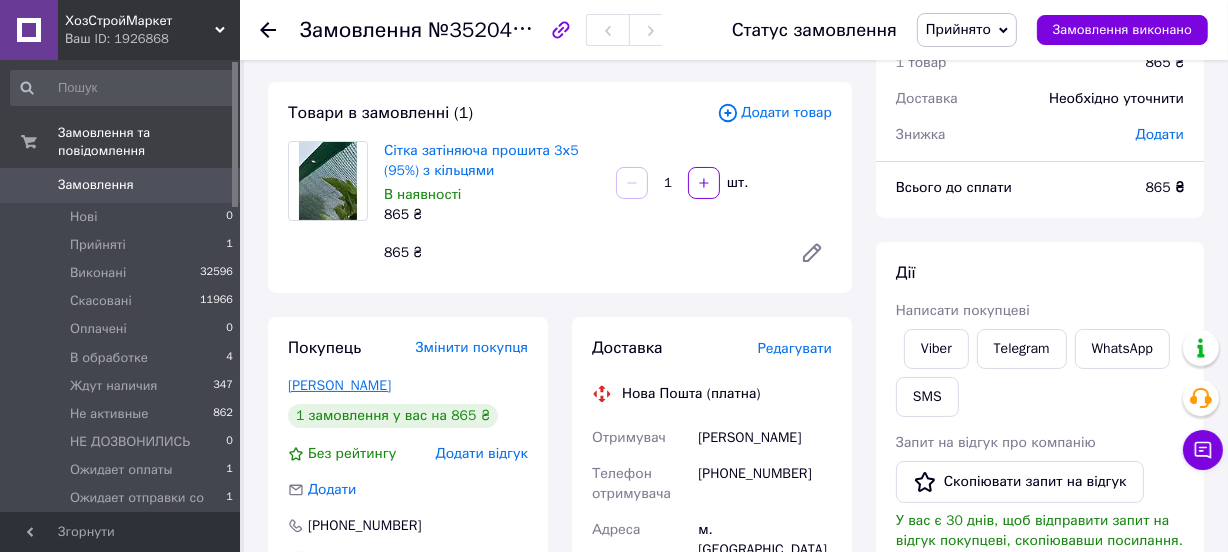 click on "[PERSON_NAME]" at bounding box center [339, 385] 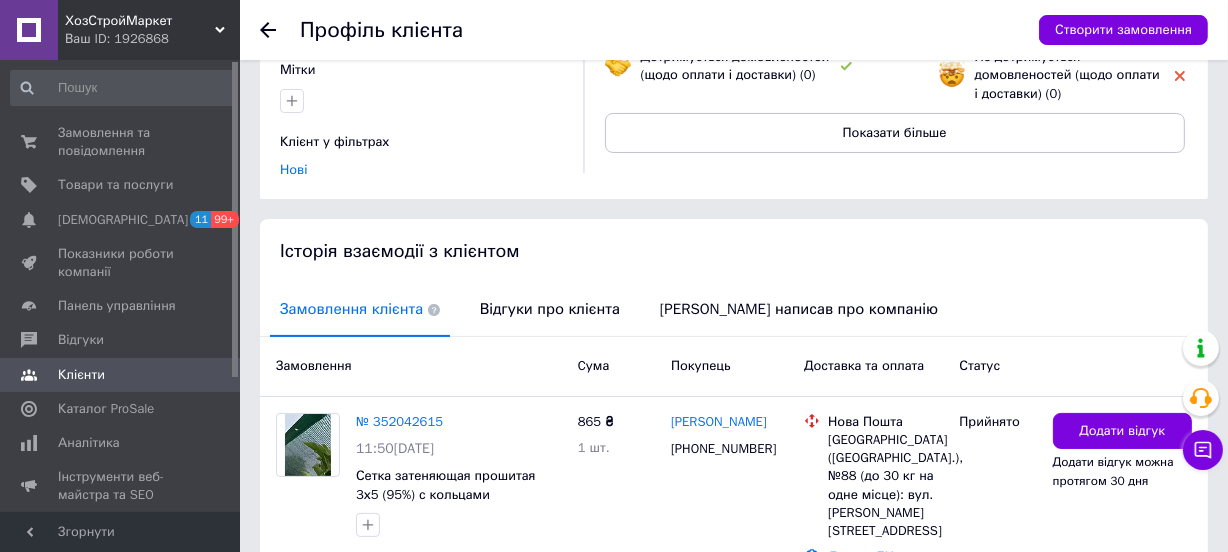 scroll, scrollTop: 272, scrollLeft: 0, axis: vertical 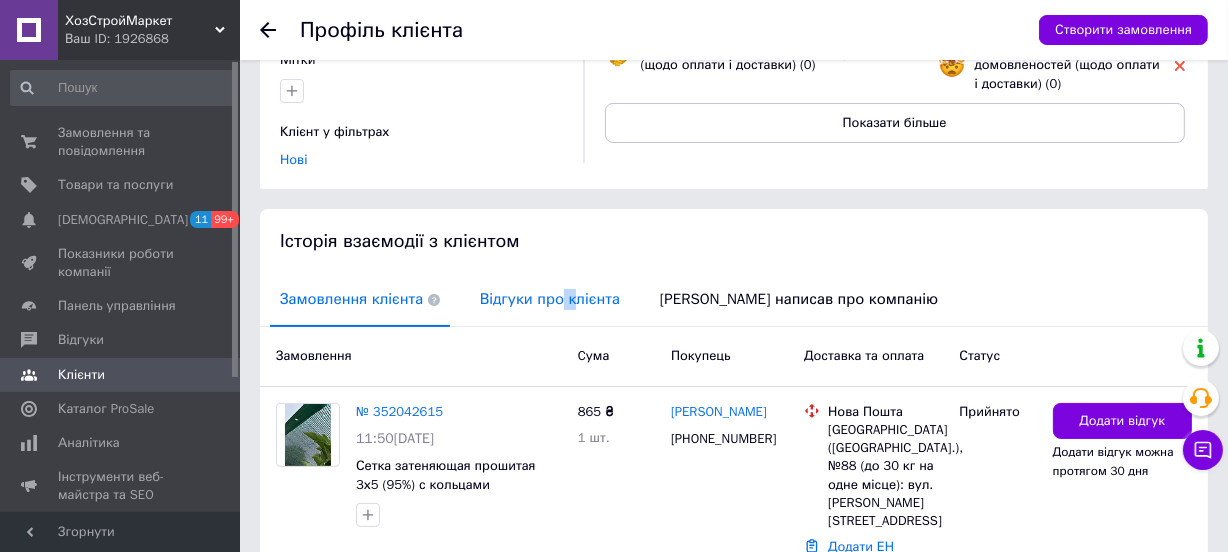drag, startPoint x: 566, startPoint y: 270, endPoint x: 551, endPoint y: 286, distance: 21.931713 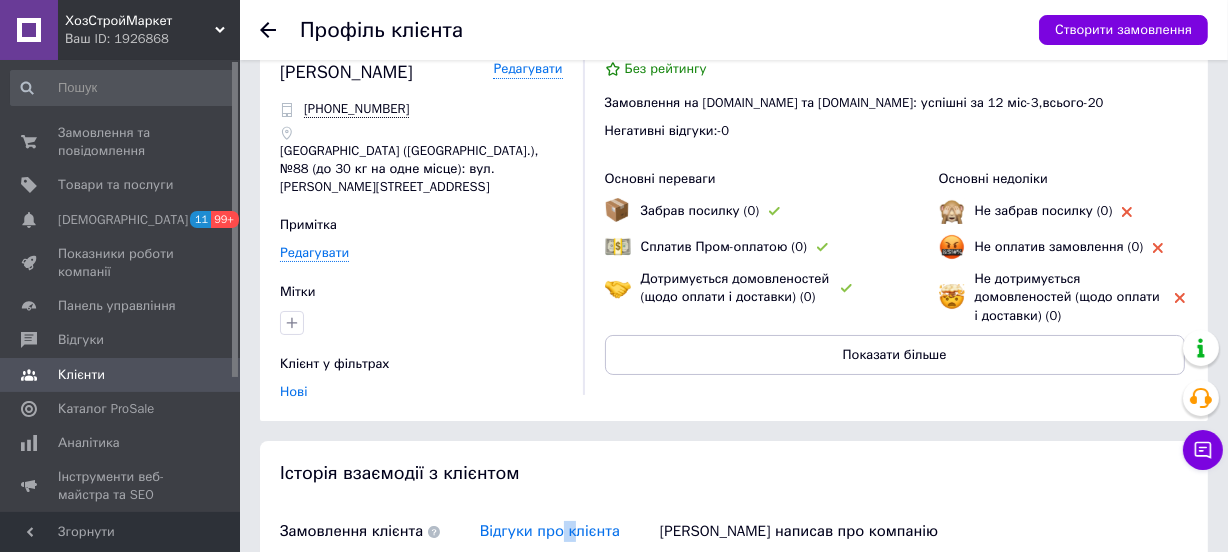 scroll, scrollTop: 0, scrollLeft: 0, axis: both 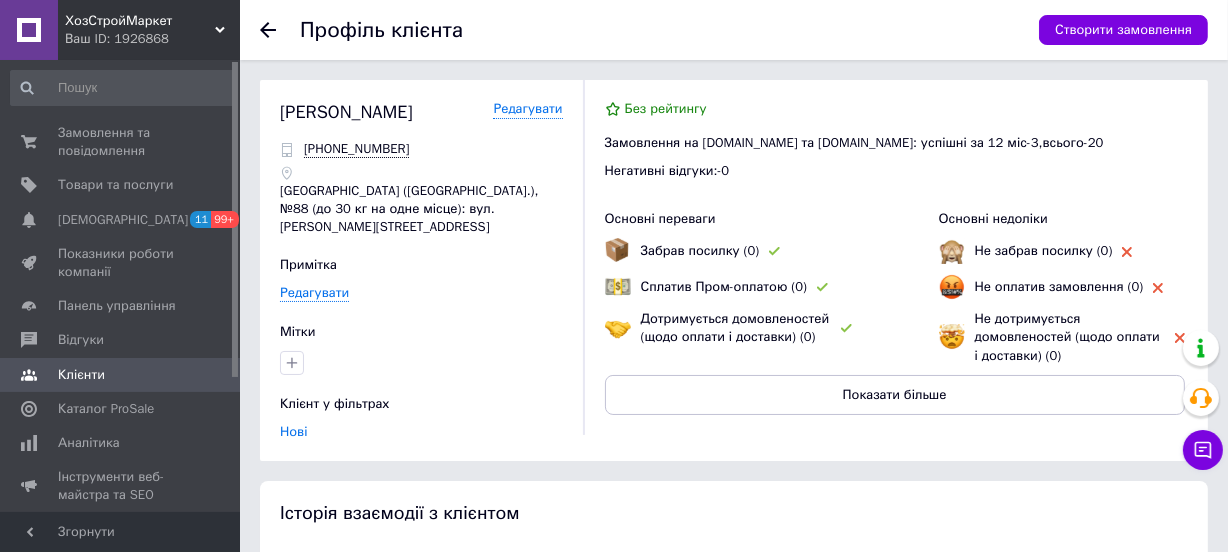 click 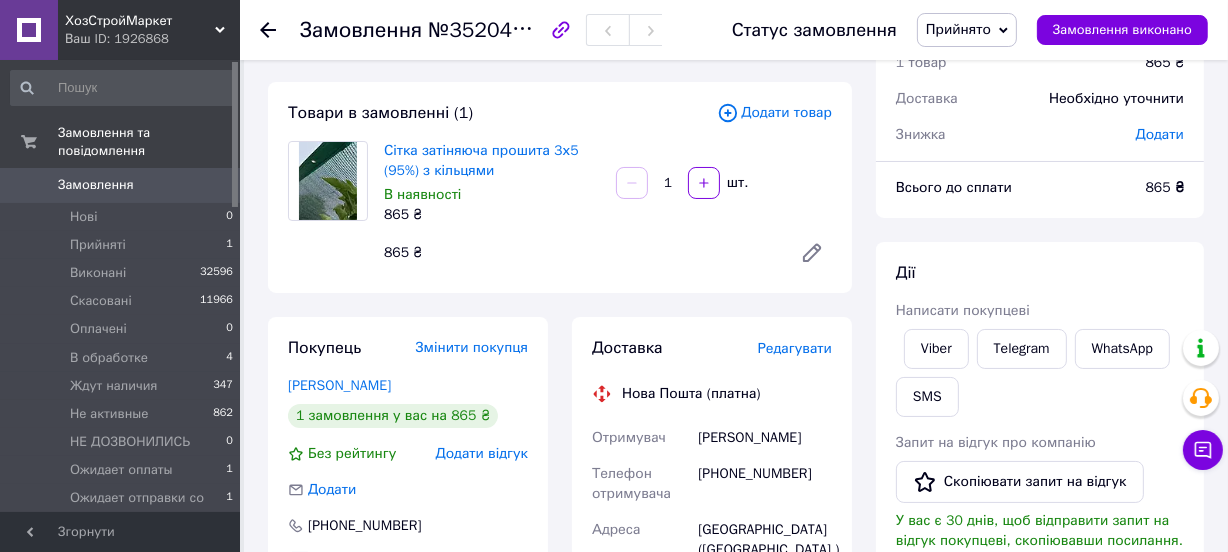scroll, scrollTop: 363, scrollLeft: 0, axis: vertical 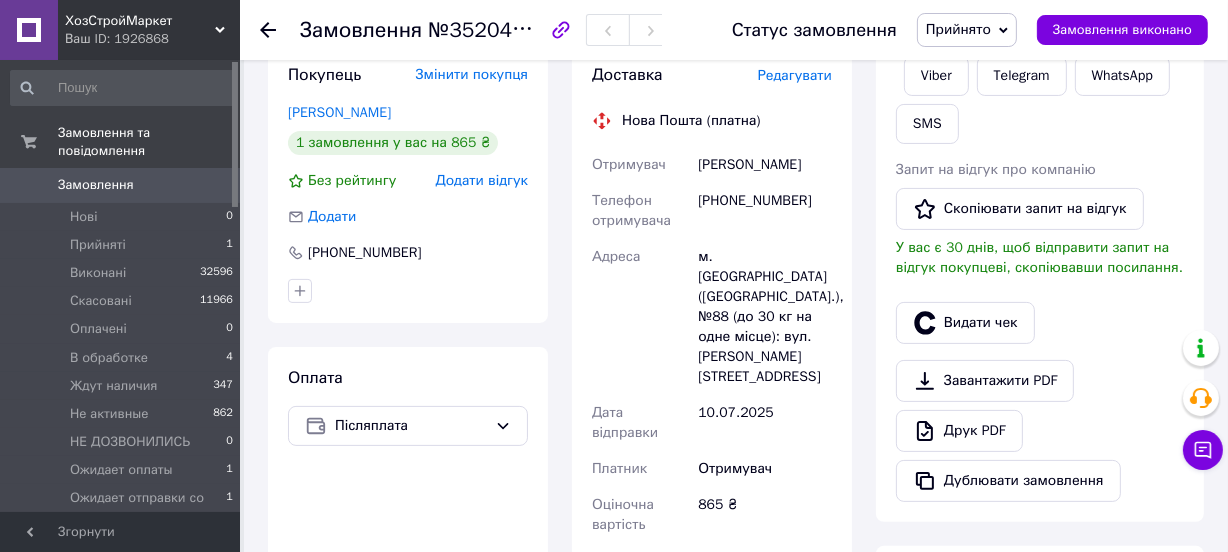 click on "Прийнято" at bounding box center (958, 29) 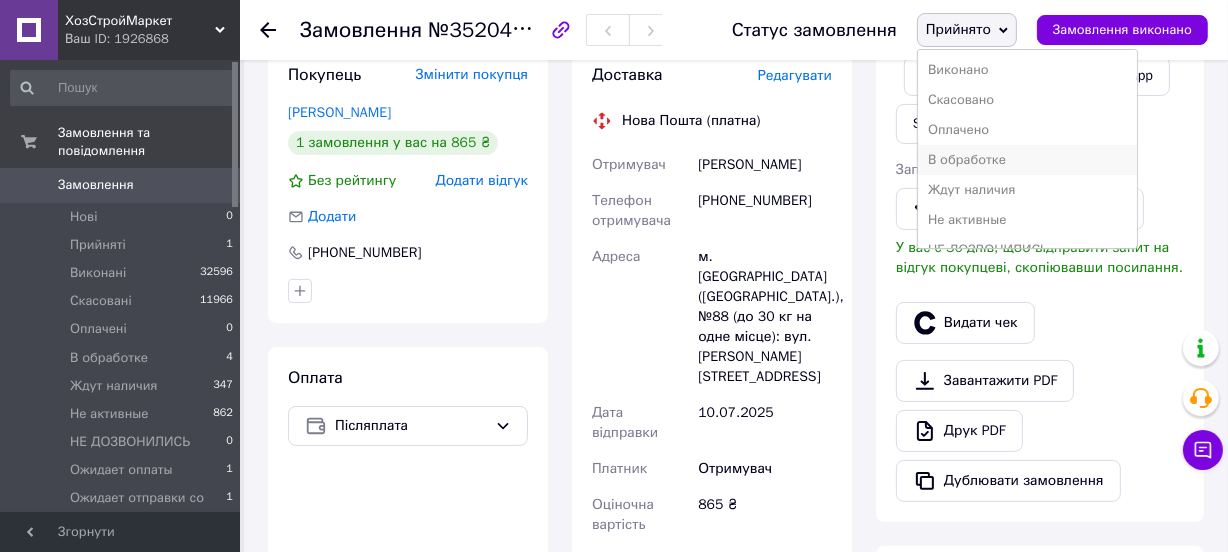 click on "В обработке" at bounding box center (1027, 160) 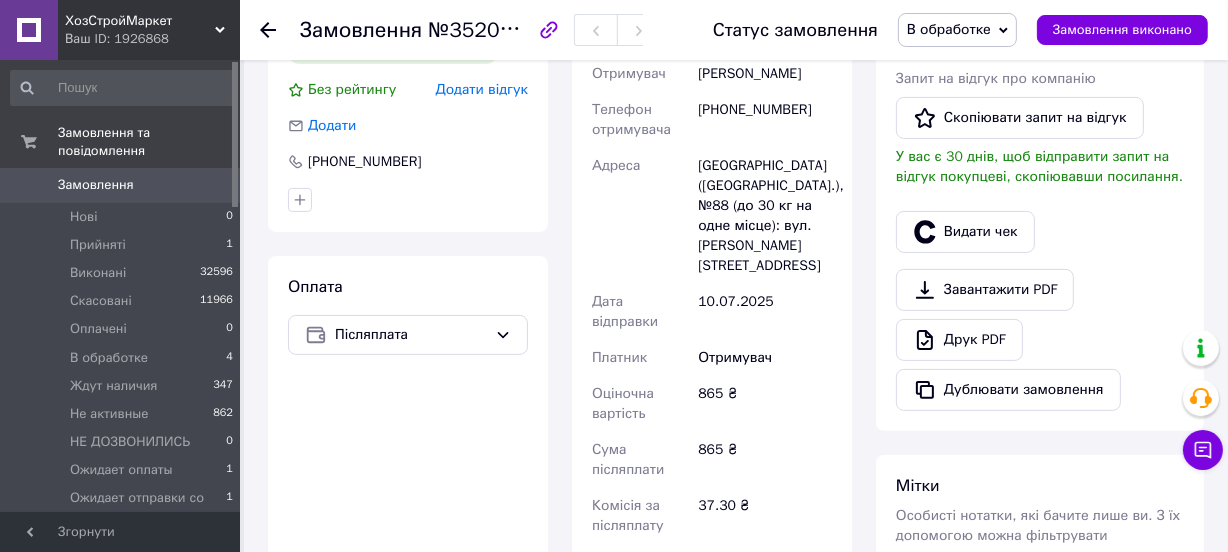 scroll, scrollTop: 181, scrollLeft: 0, axis: vertical 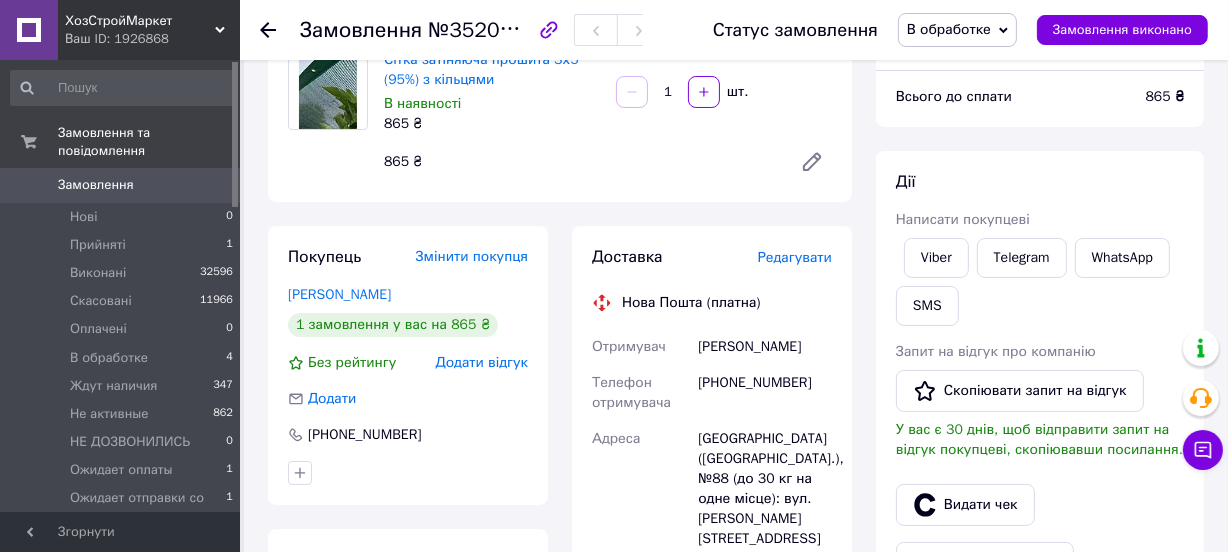 click on "Сітка затіняюча прошита 3х5 (95%) з кільцями В наявності 865 ₴ 1   шт. 865 ₴" at bounding box center [608, 116] 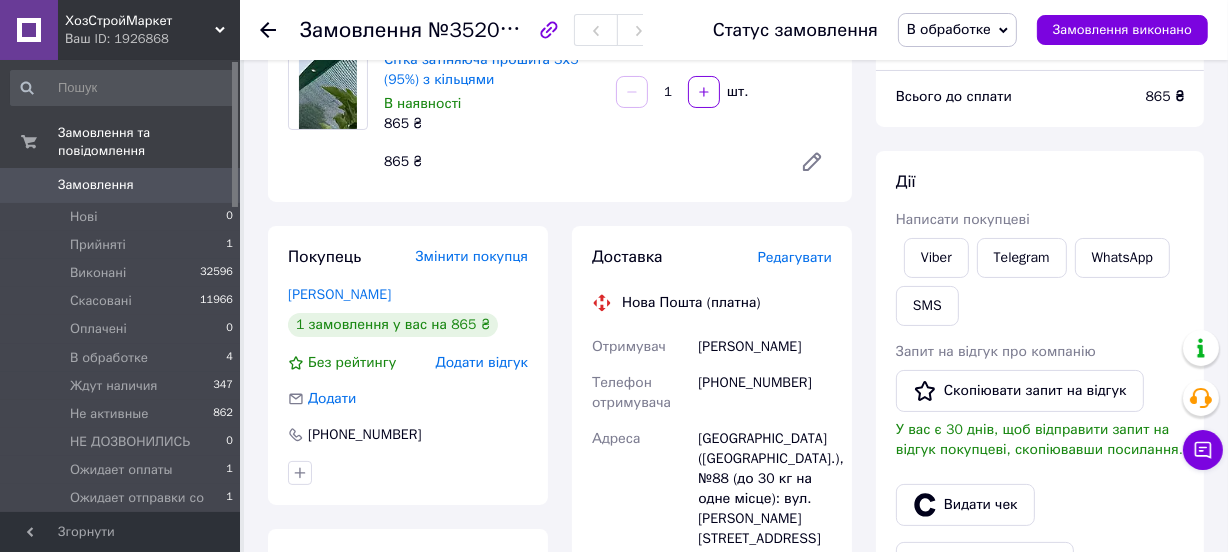 scroll, scrollTop: 0, scrollLeft: 0, axis: both 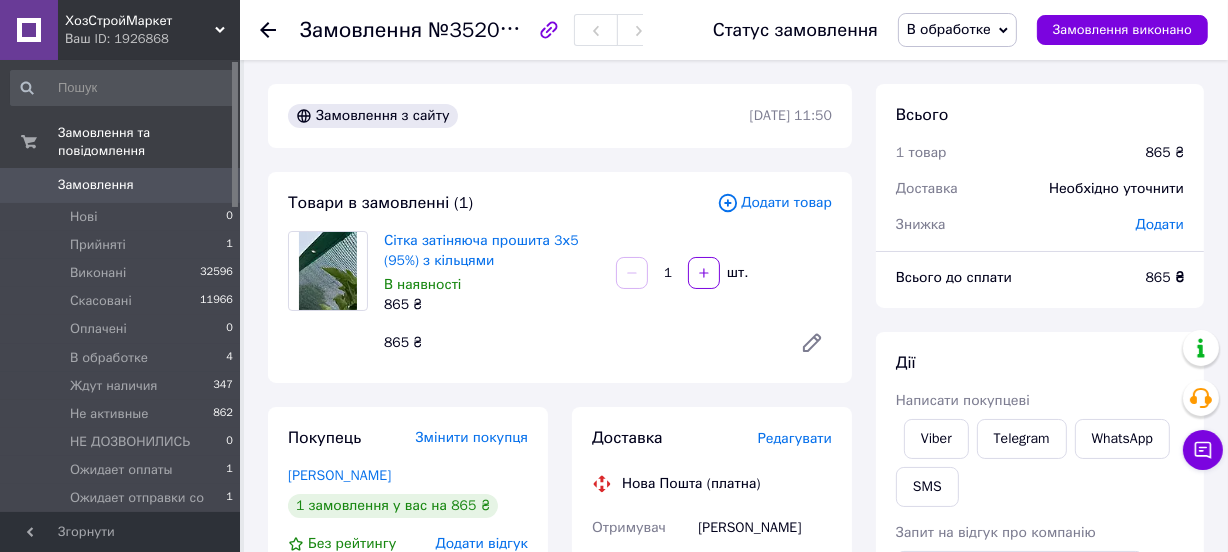 click 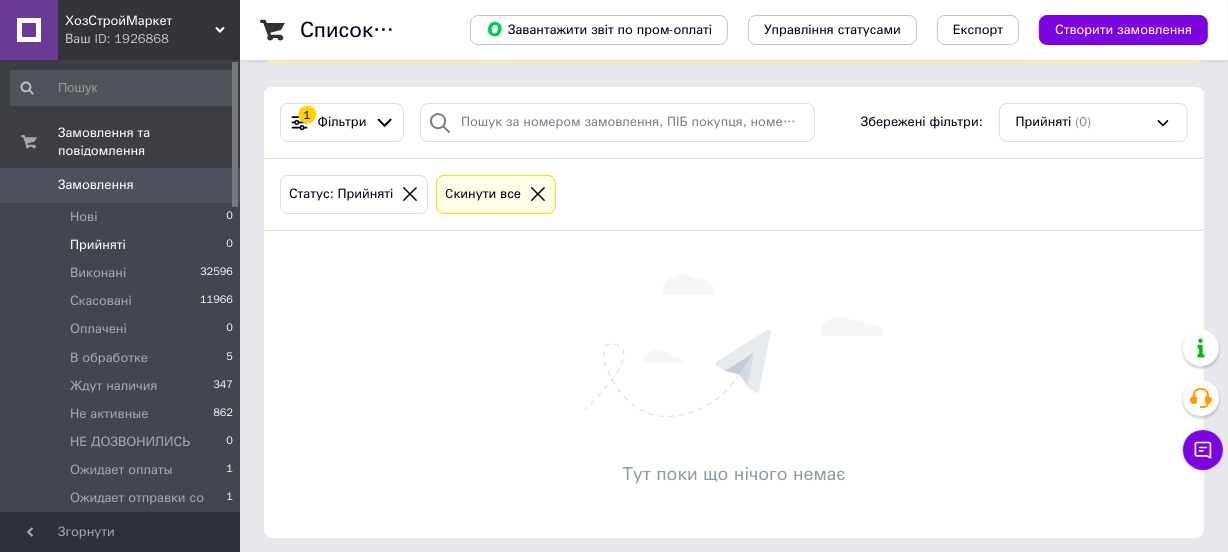 scroll, scrollTop: 166, scrollLeft: 0, axis: vertical 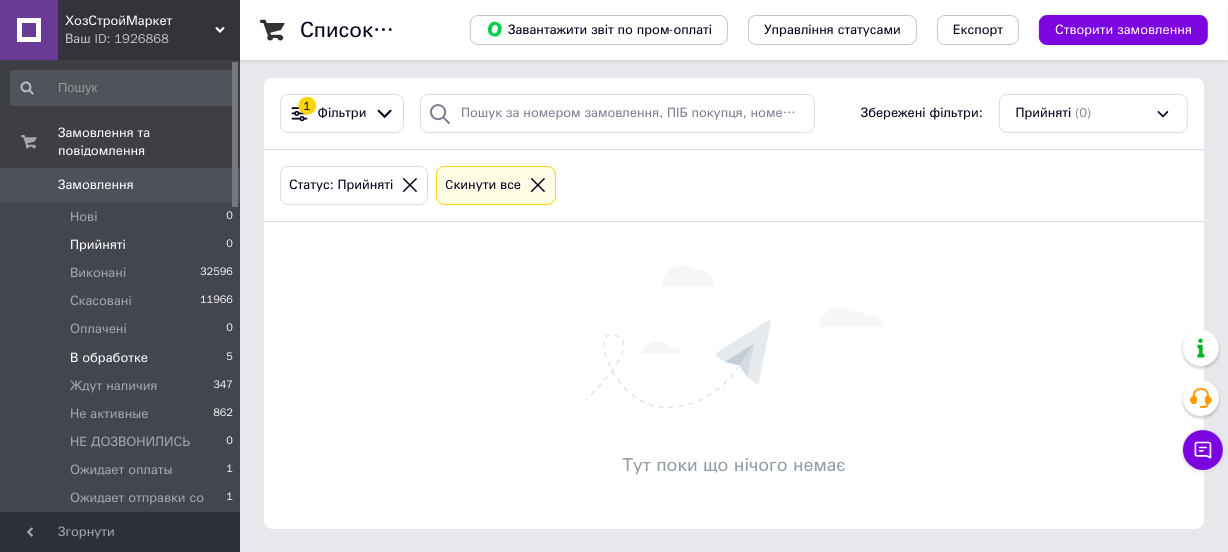 click on "В обработке" at bounding box center (109, 358) 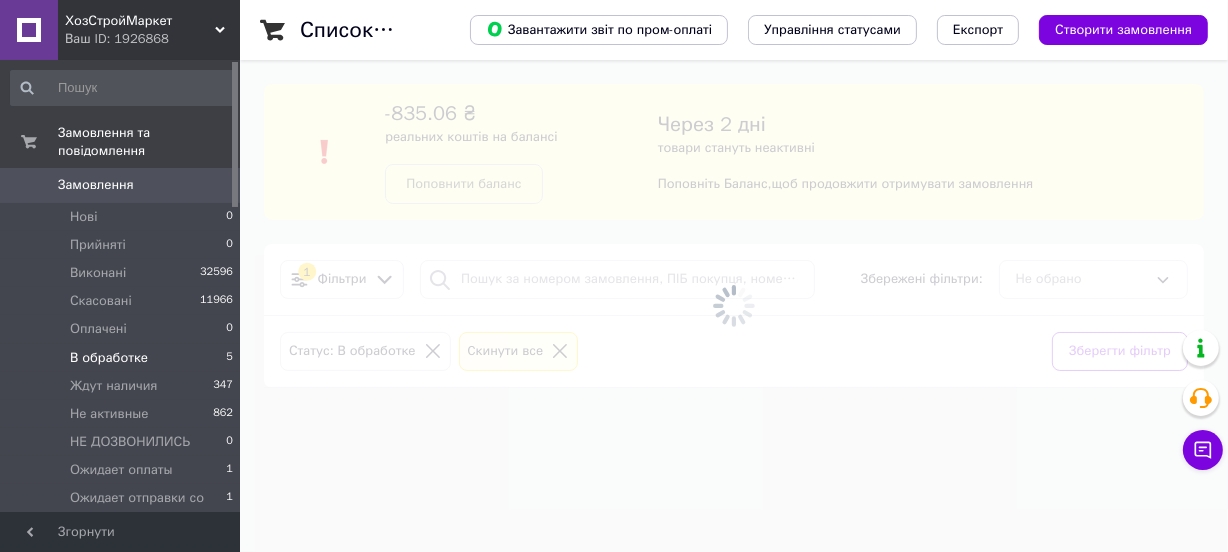 scroll, scrollTop: 0, scrollLeft: 0, axis: both 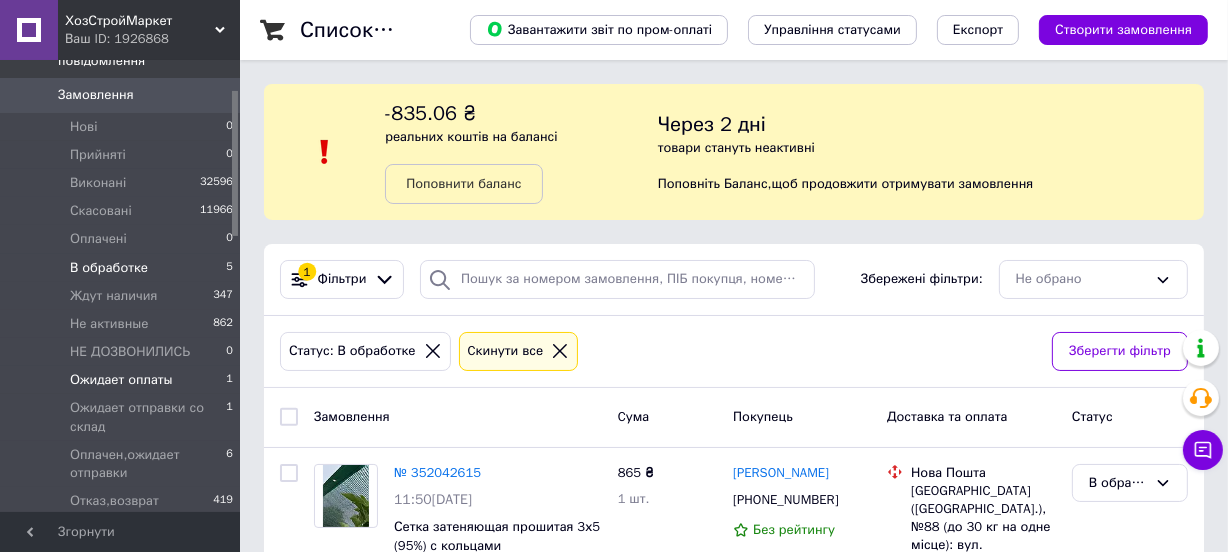 click on "Ожидает оплаты" at bounding box center (121, 380) 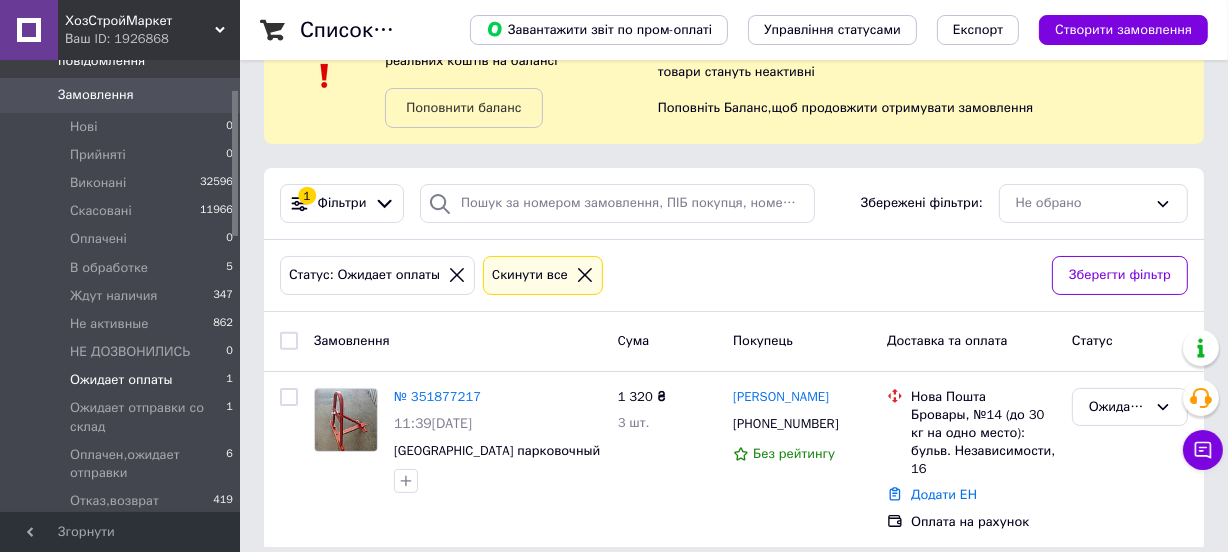 scroll, scrollTop: 0, scrollLeft: 0, axis: both 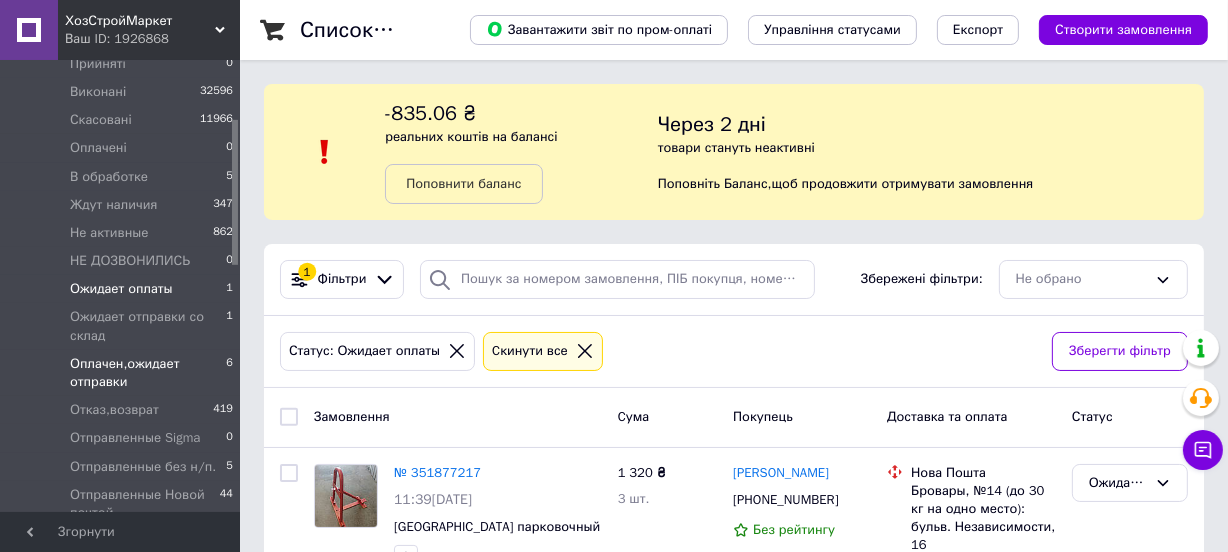 click on "Оплачен,ожидает отправки 6" at bounding box center [122, 373] 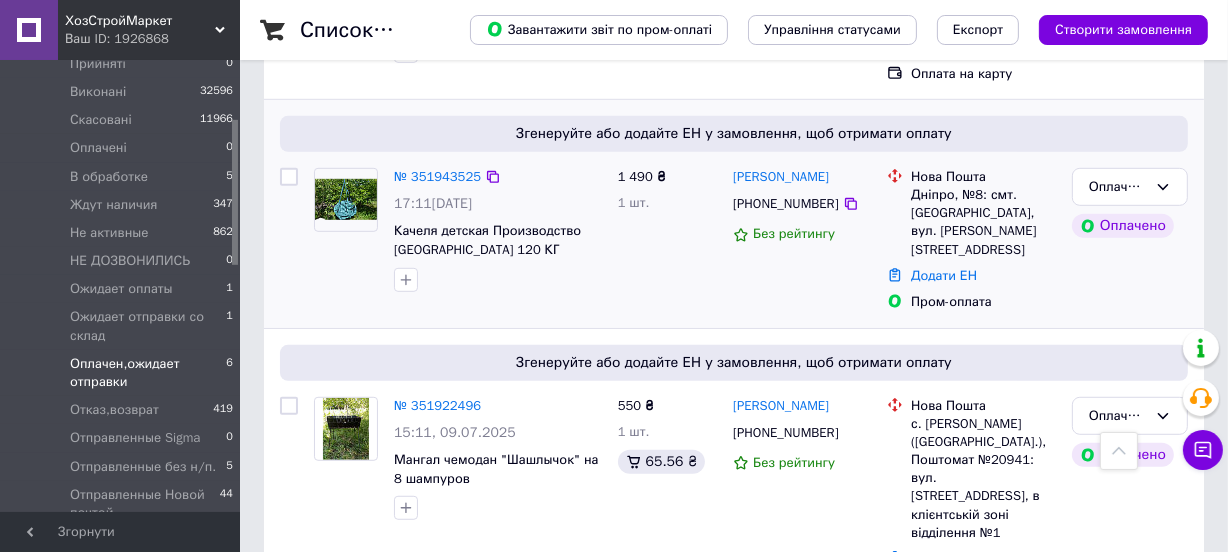 scroll, scrollTop: 1222, scrollLeft: 0, axis: vertical 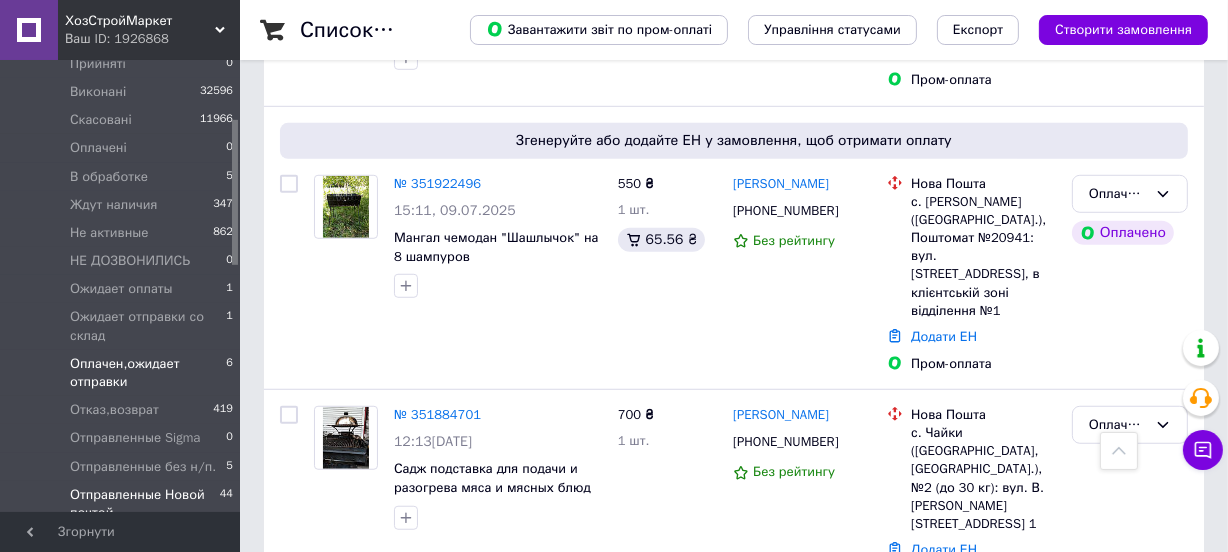 click on "Отправленные Новой почтой" at bounding box center [145, 504] 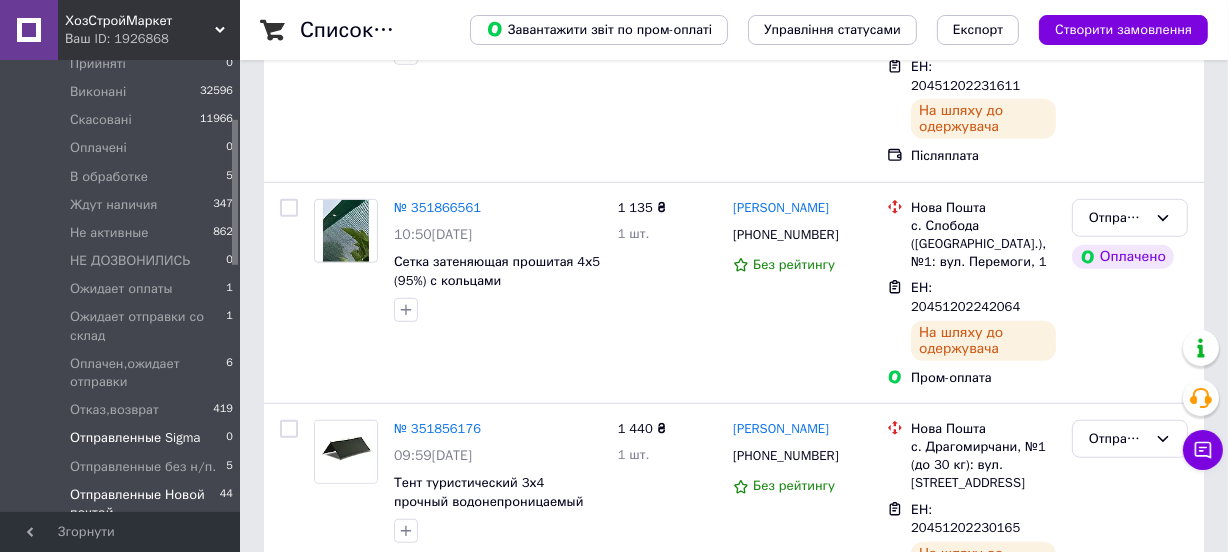 scroll, scrollTop: 0, scrollLeft: 0, axis: both 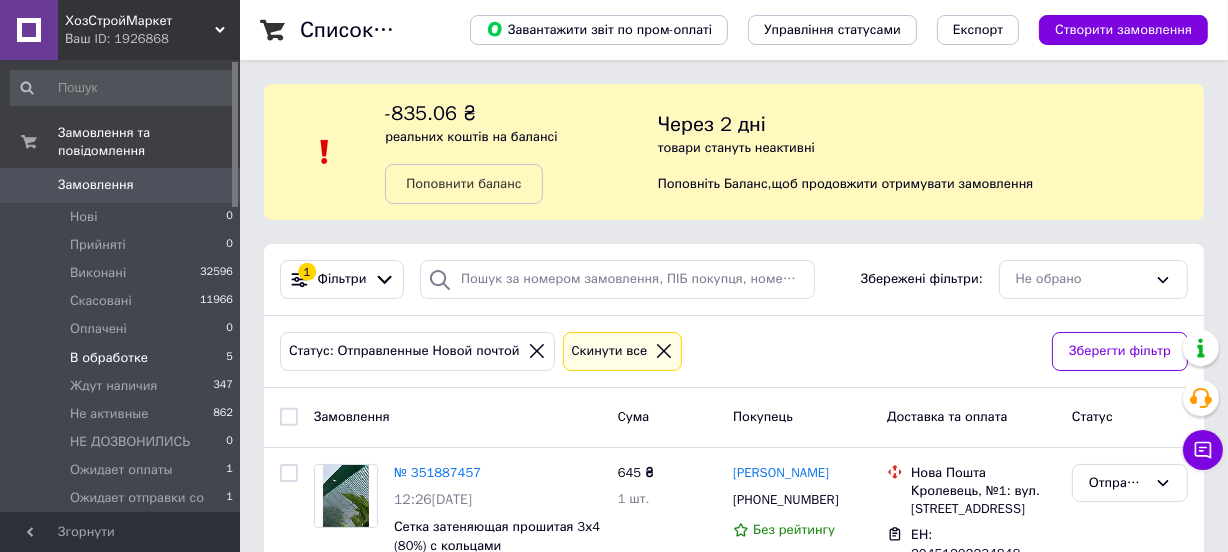 click on "В обработке 5" at bounding box center (122, 358) 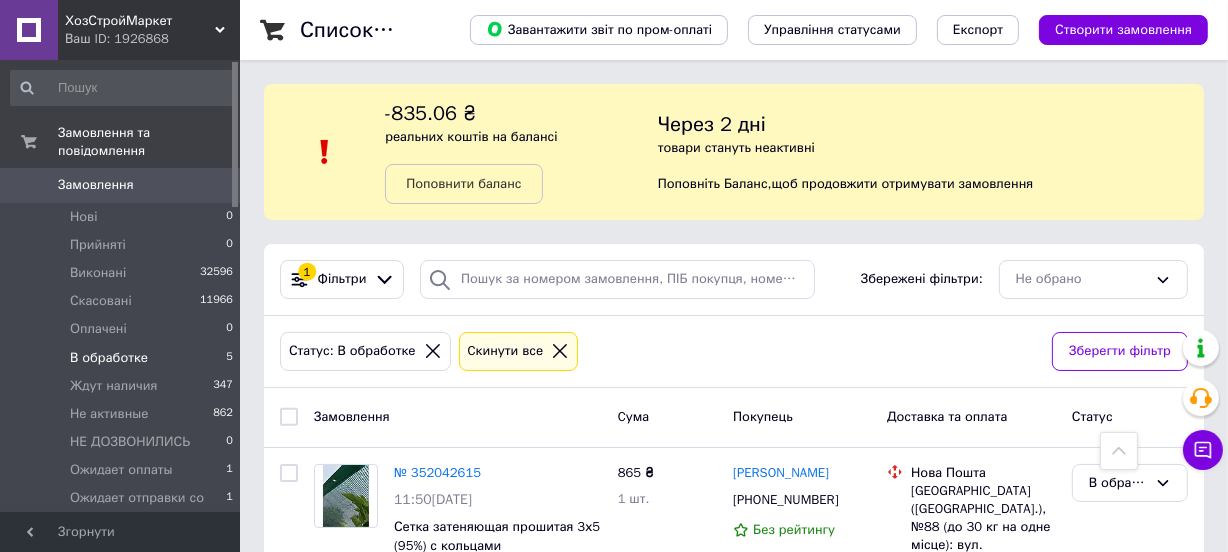 scroll, scrollTop: 800, scrollLeft: 0, axis: vertical 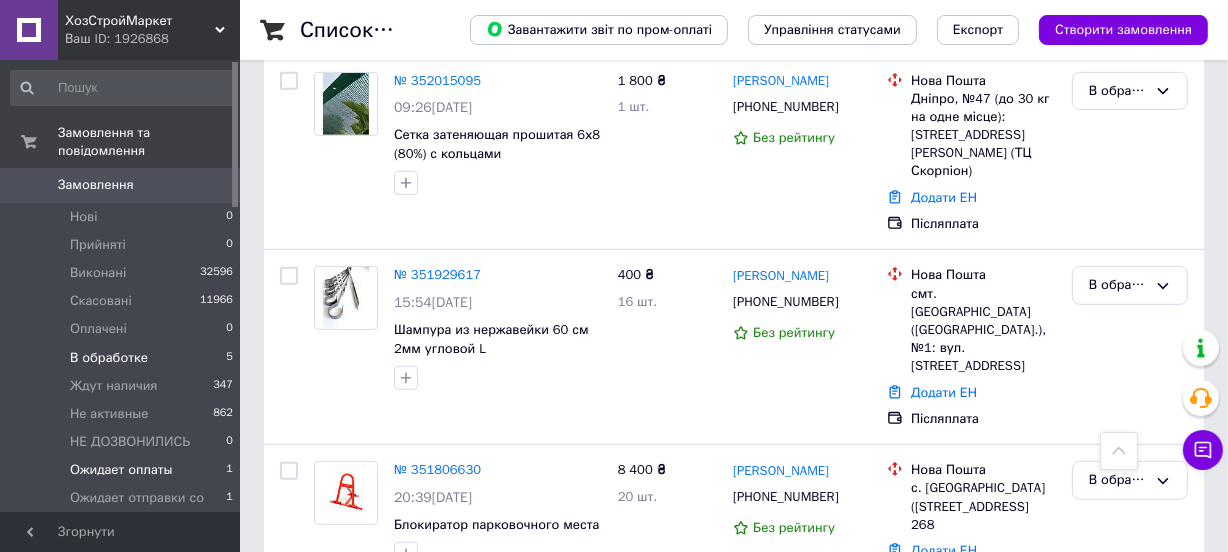 click on "Ожидает оплаты" at bounding box center [121, 470] 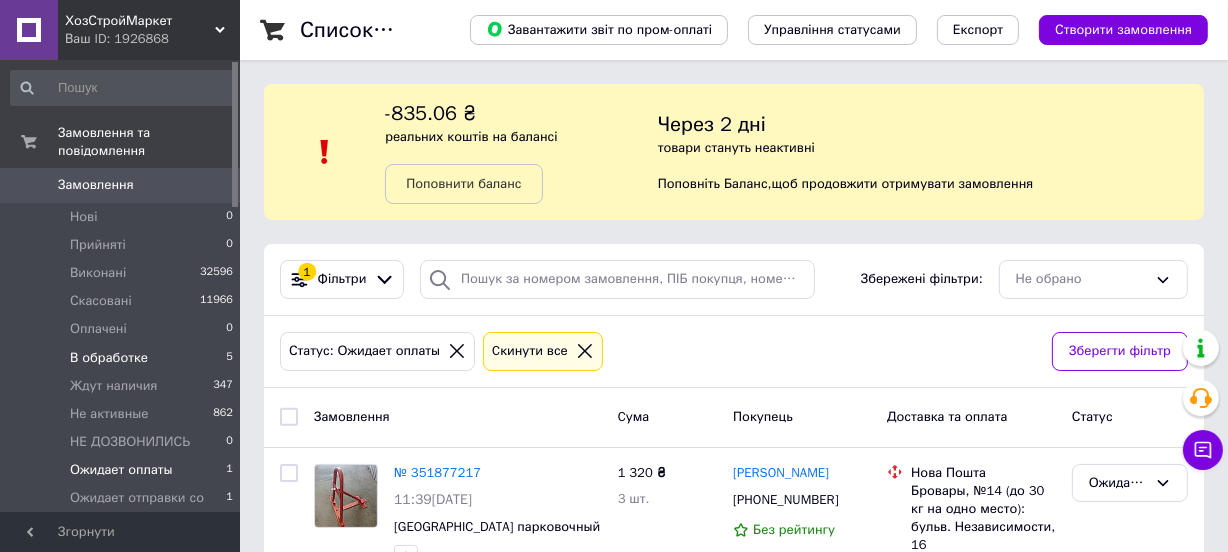 scroll, scrollTop: 76, scrollLeft: 0, axis: vertical 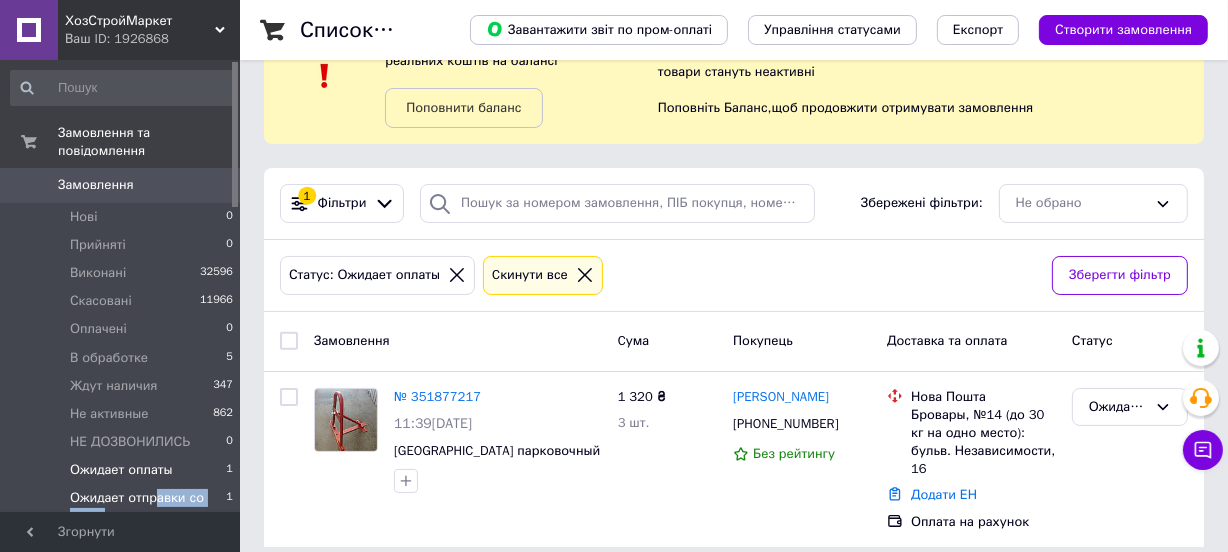 click on "Ожидает отправки со склад" at bounding box center [148, 507] 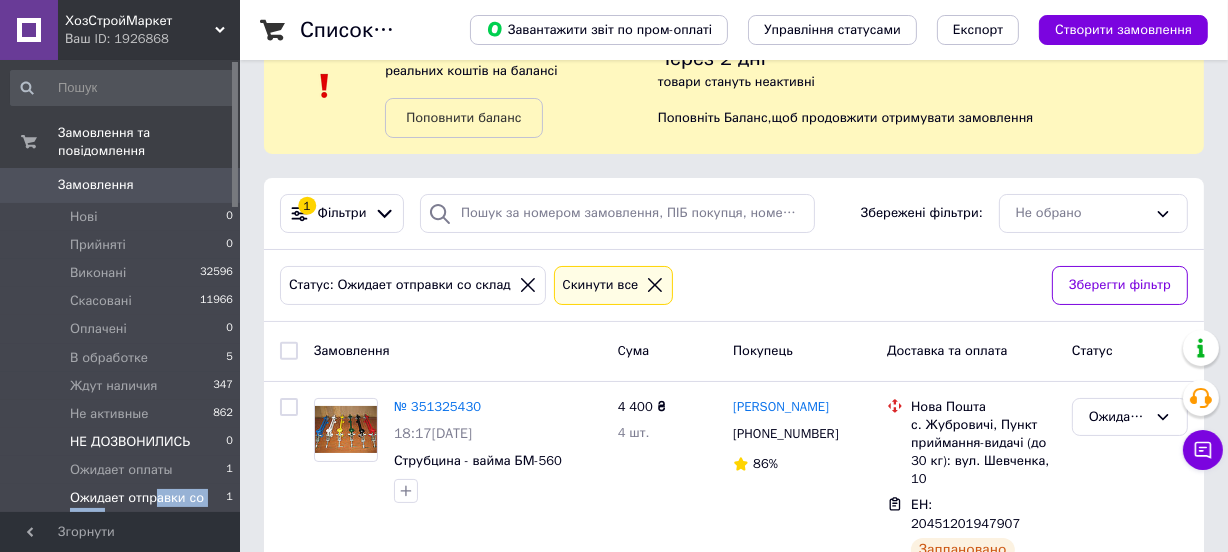 scroll, scrollTop: 122, scrollLeft: 0, axis: vertical 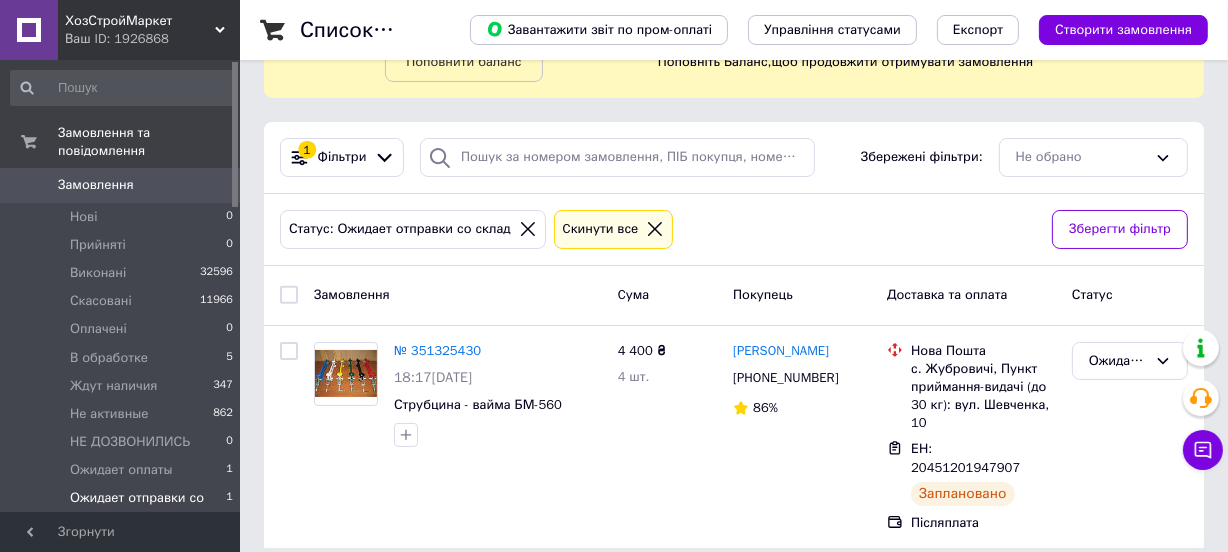 click on "Статус: Ожидает отправки со склад Cкинути все" at bounding box center (658, 229) 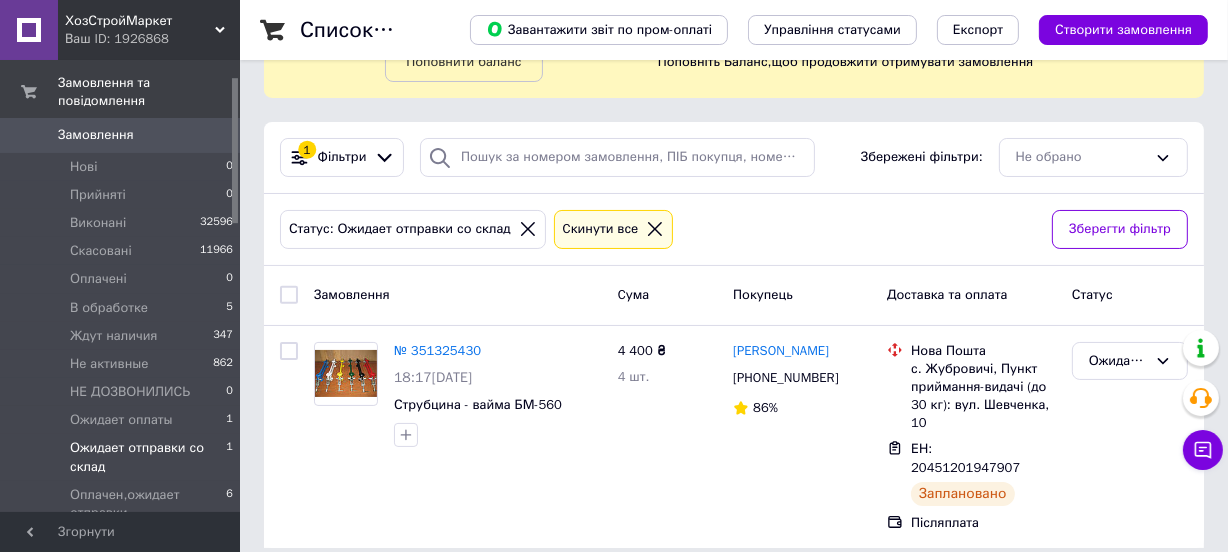 scroll, scrollTop: 90, scrollLeft: 0, axis: vertical 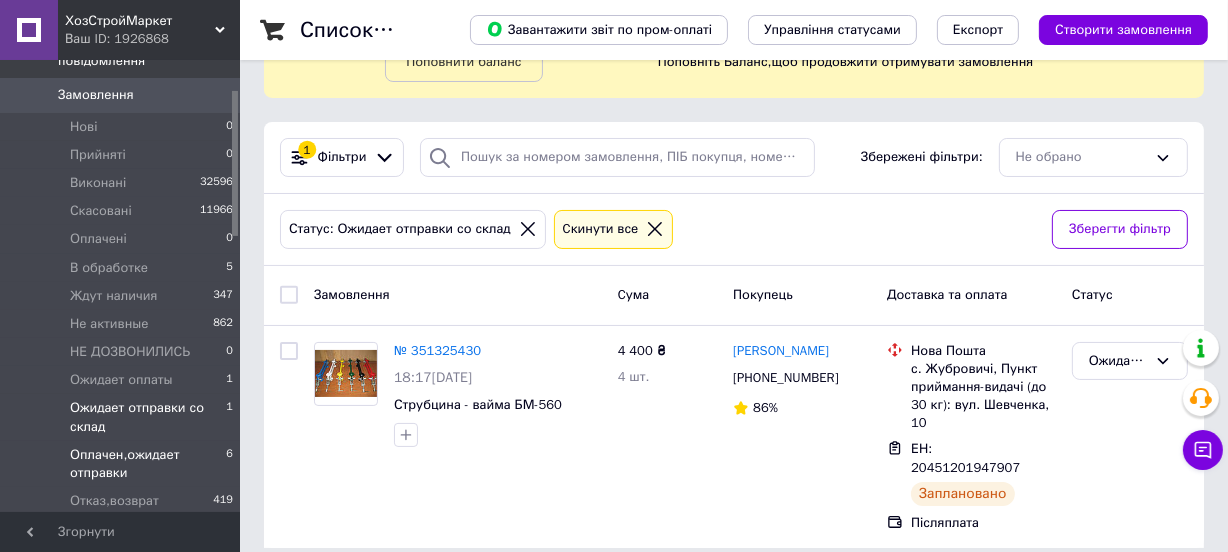 click on "Оплачен,ожидает отправки" at bounding box center (148, 464) 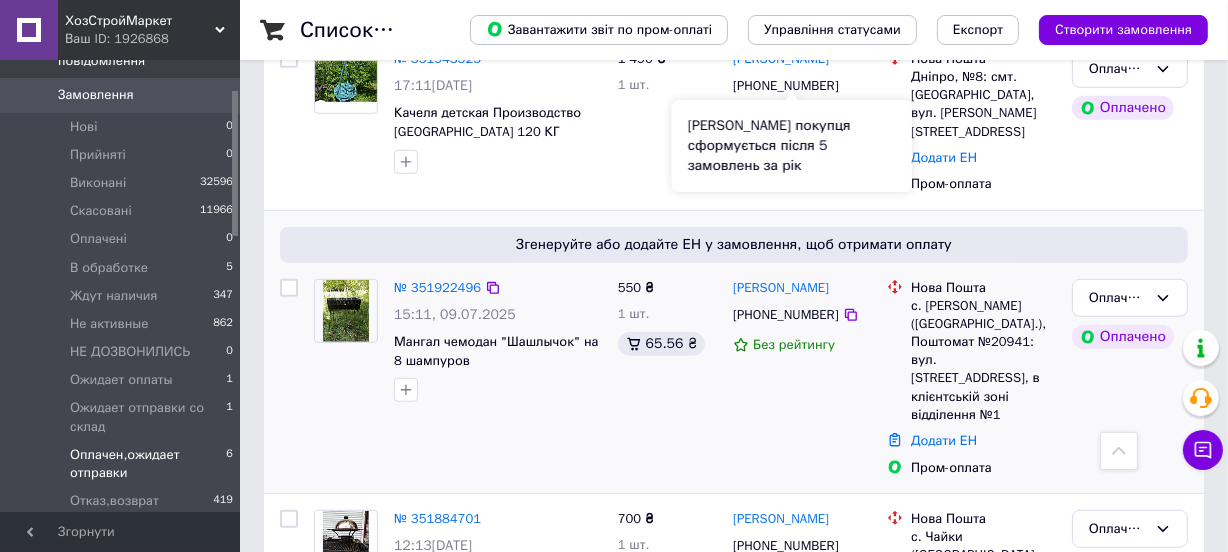 scroll, scrollTop: 1222, scrollLeft: 0, axis: vertical 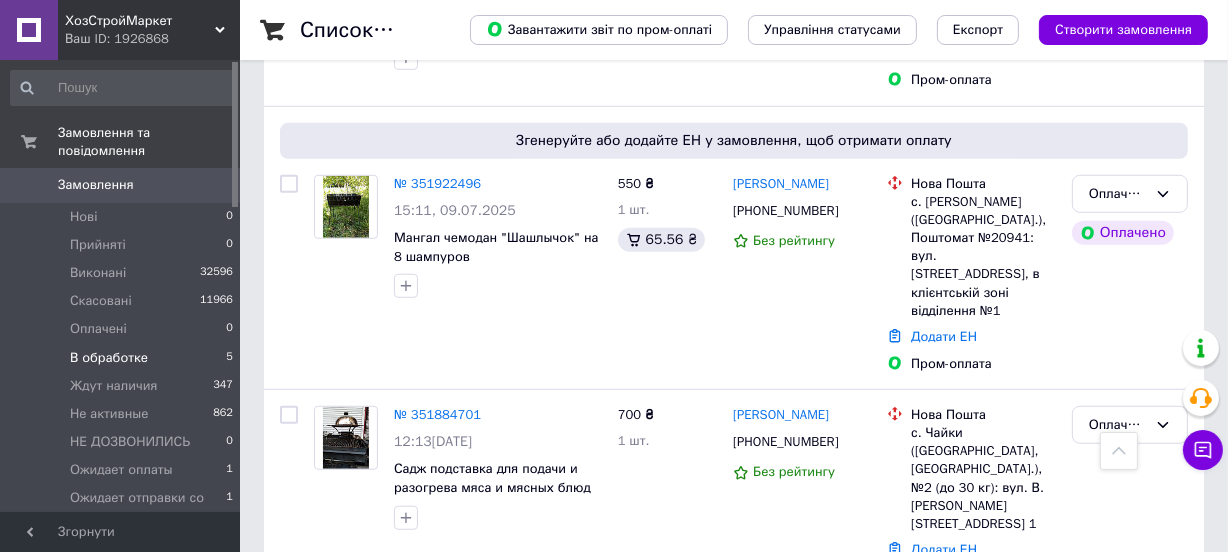 click on "В обработке 5" at bounding box center [122, 358] 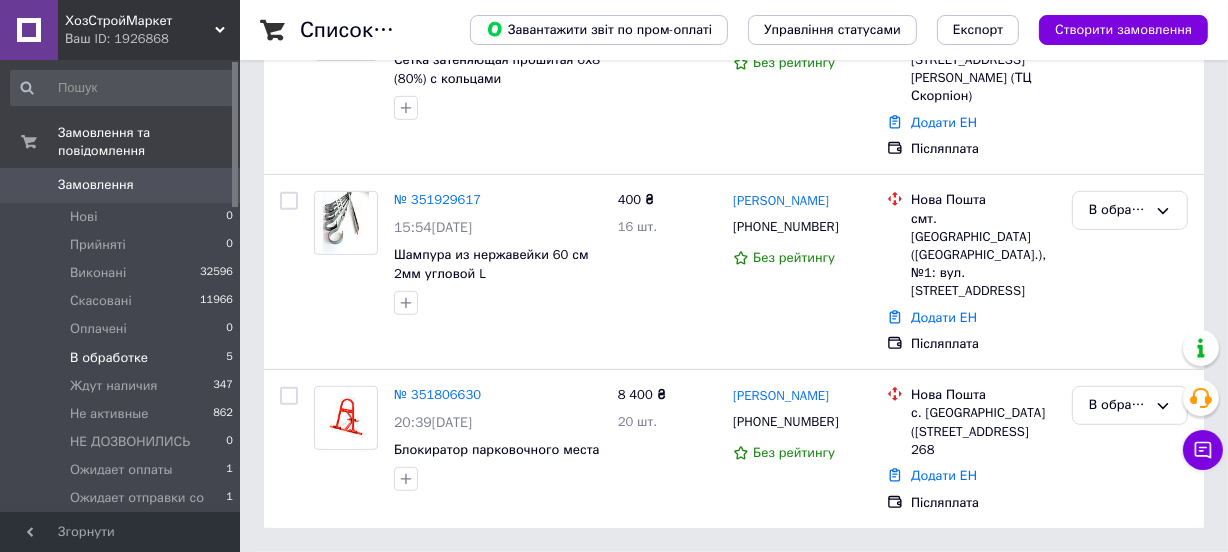 scroll, scrollTop: 0, scrollLeft: 0, axis: both 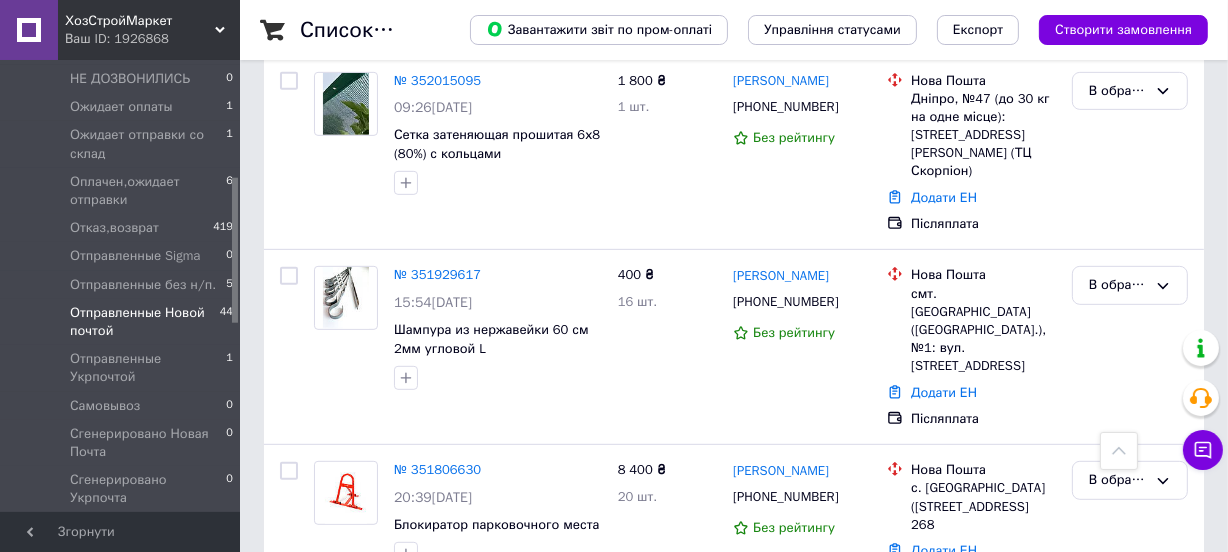click on "Отправленные Новой почтой" at bounding box center [145, 322] 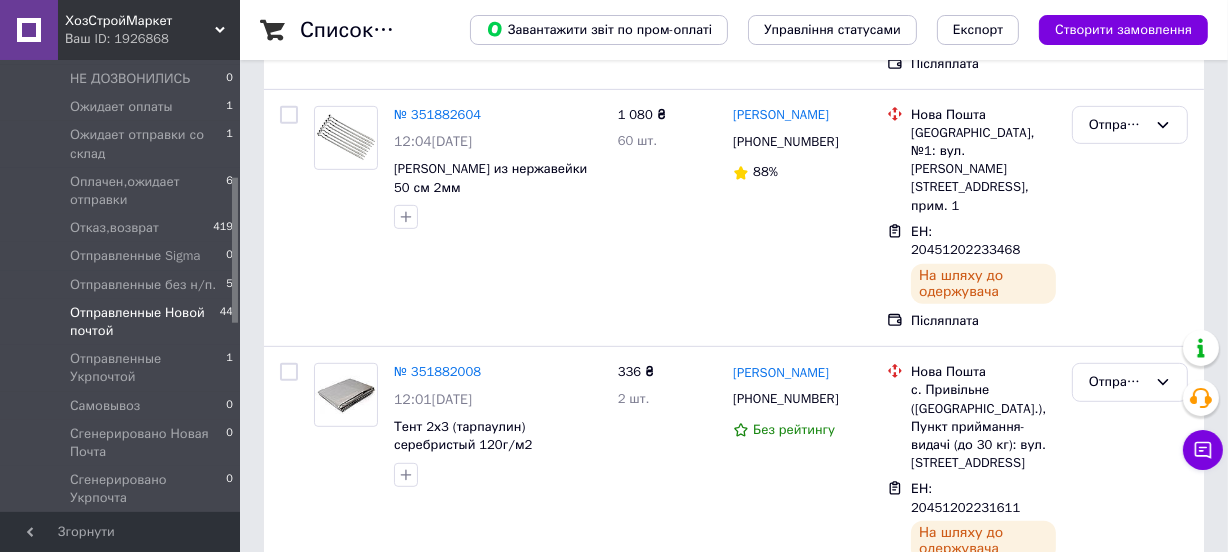 scroll, scrollTop: 0, scrollLeft: 0, axis: both 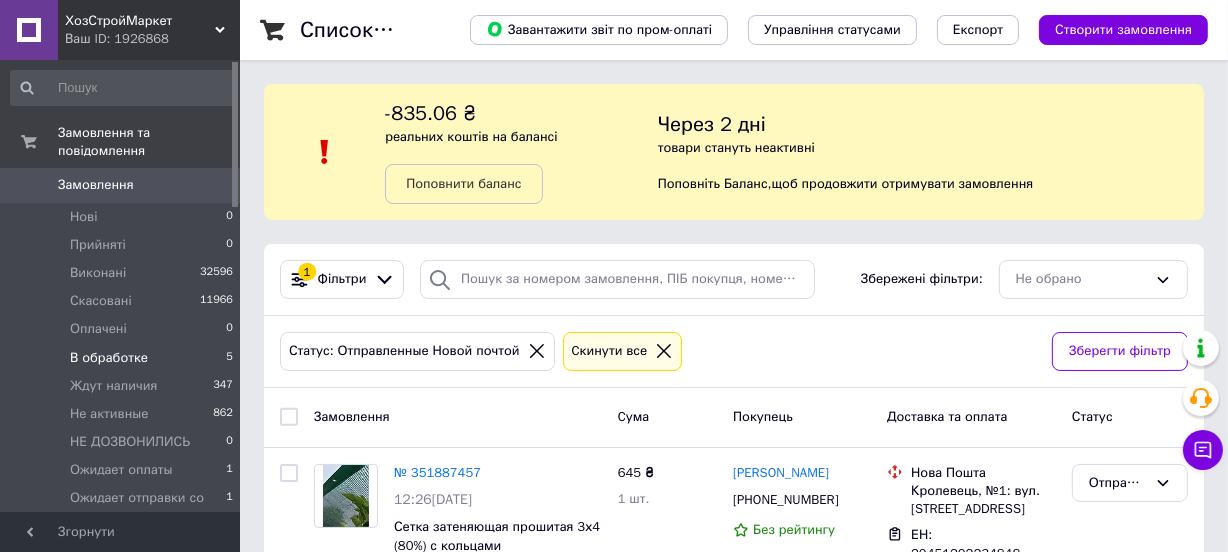 click on "В обработке" at bounding box center [109, 358] 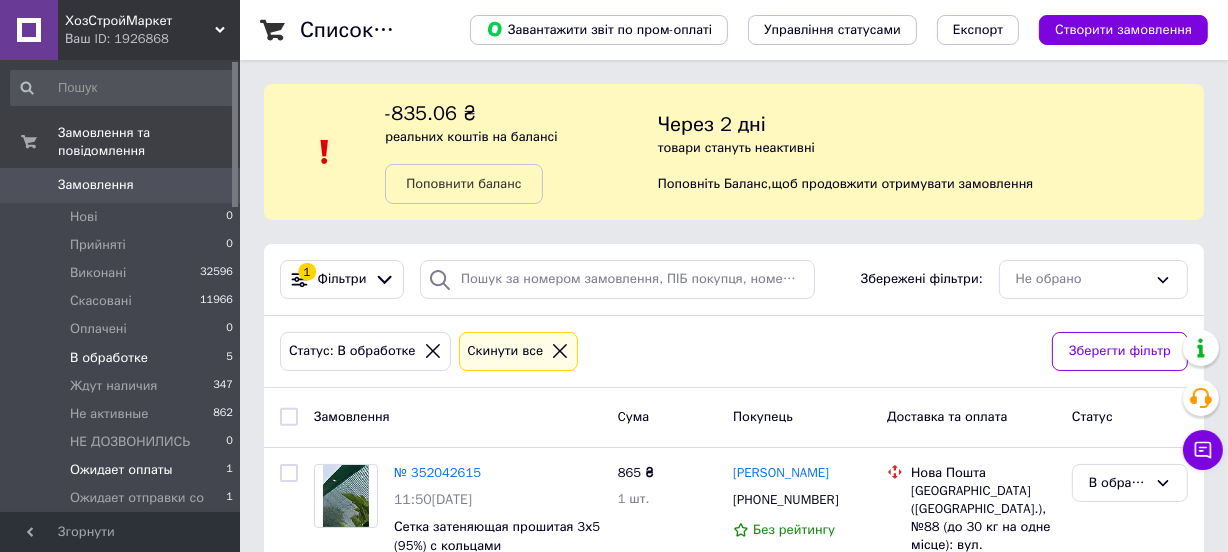 drag, startPoint x: 175, startPoint y: 456, endPoint x: 188, endPoint y: 442, distance: 19.104973 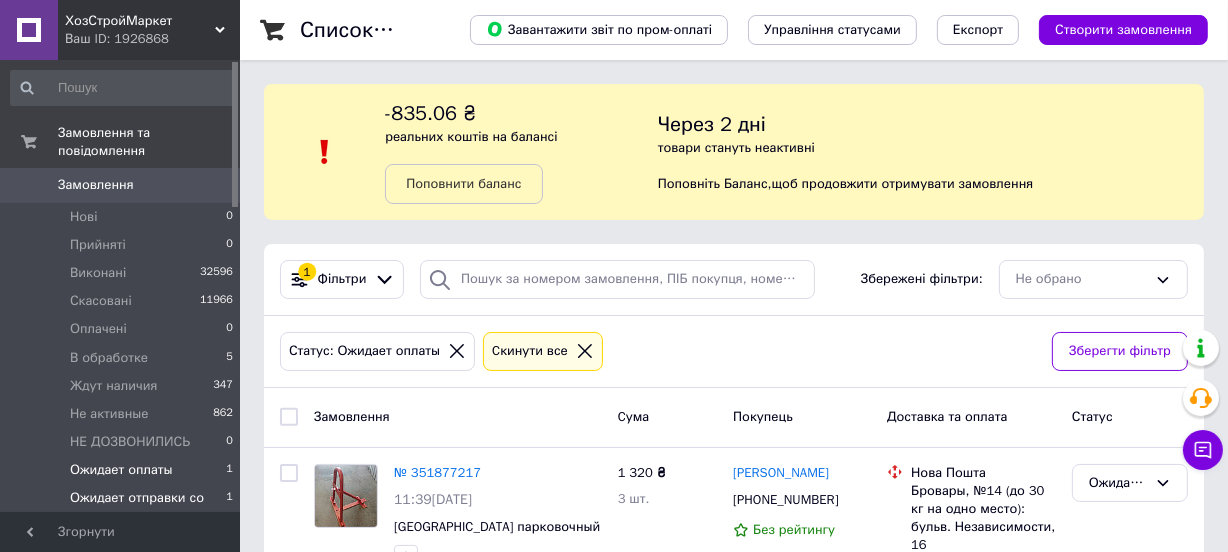 click on "Ожидает отправки со склад" at bounding box center [148, 507] 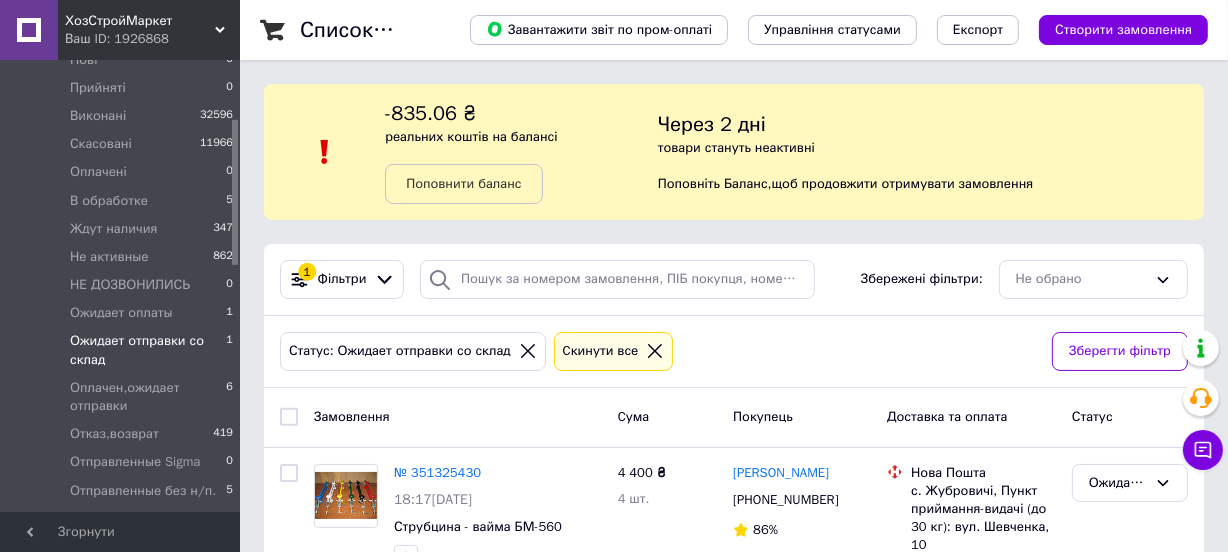 scroll, scrollTop: 181, scrollLeft: 0, axis: vertical 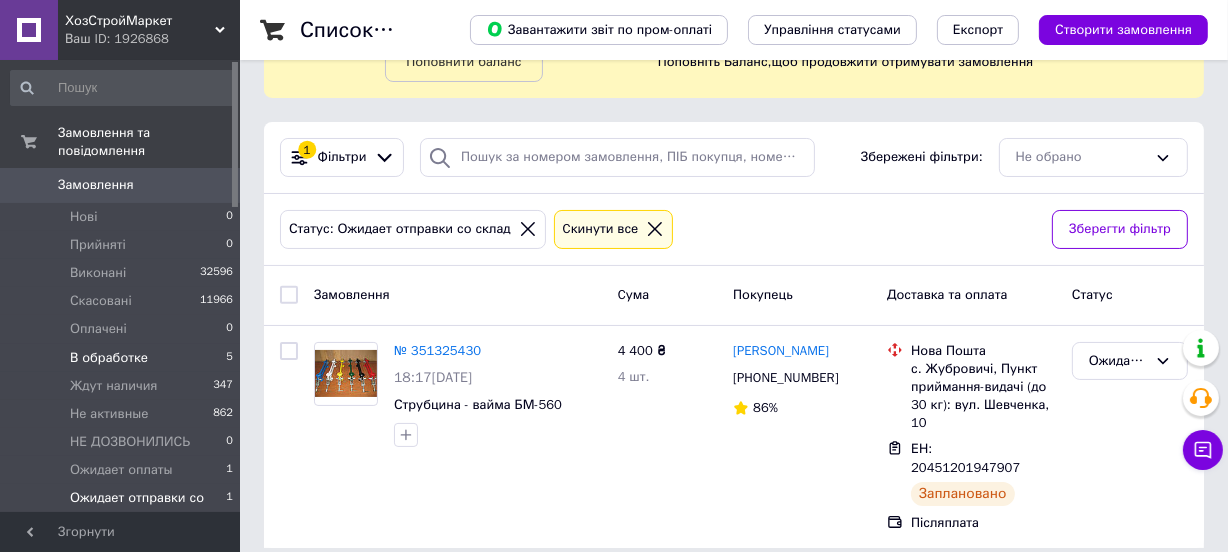 drag, startPoint x: 90, startPoint y: 338, endPoint x: 94, endPoint y: 328, distance: 10.770329 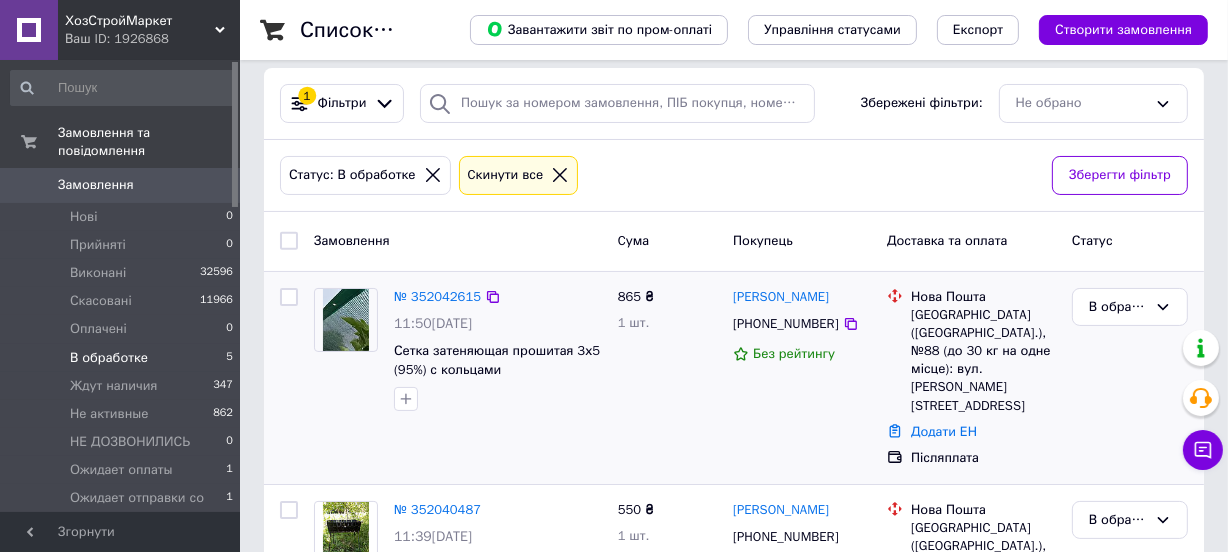 scroll, scrollTop: 181, scrollLeft: 0, axis: vertical 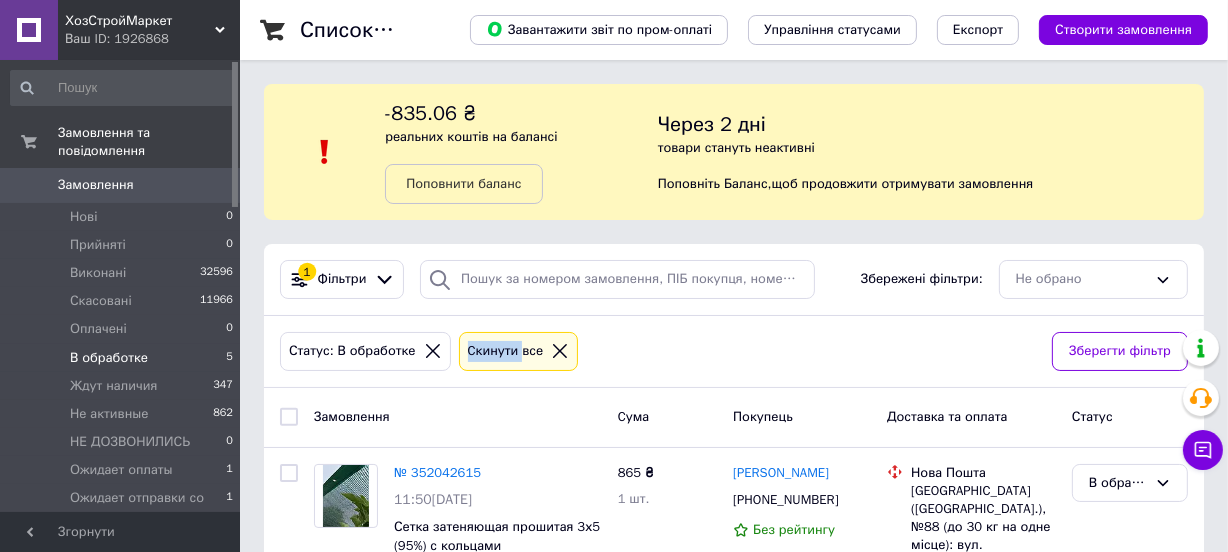 drag, startPoint x: 511, startPoint y: 362, endPoint x: 446, endPoint y: 365, distance: 65.06919 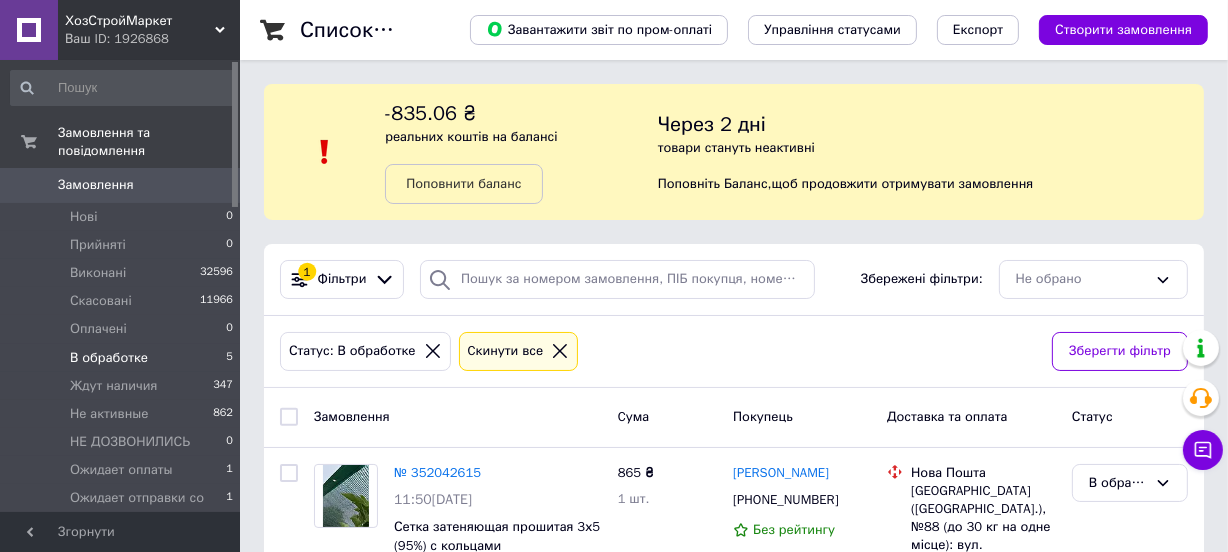 drag, startPoint x: 803, startPoint y: 319, endPoint x: 794, endPoint y: 330, distance: 14.21267 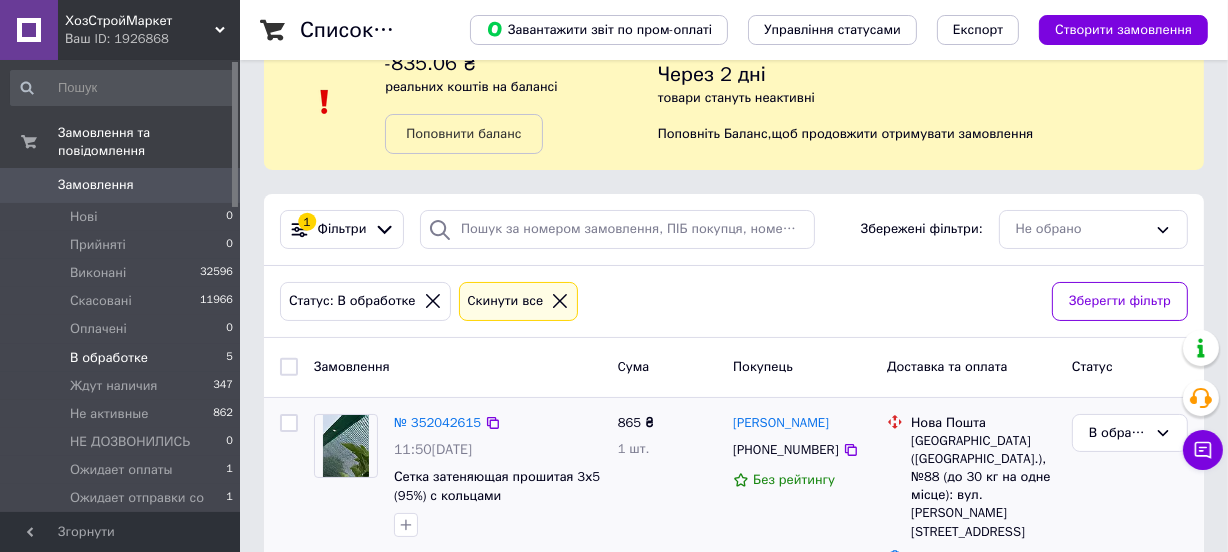 scroll, scrollTop: 90, scrollLeft: 0, axis: vertical 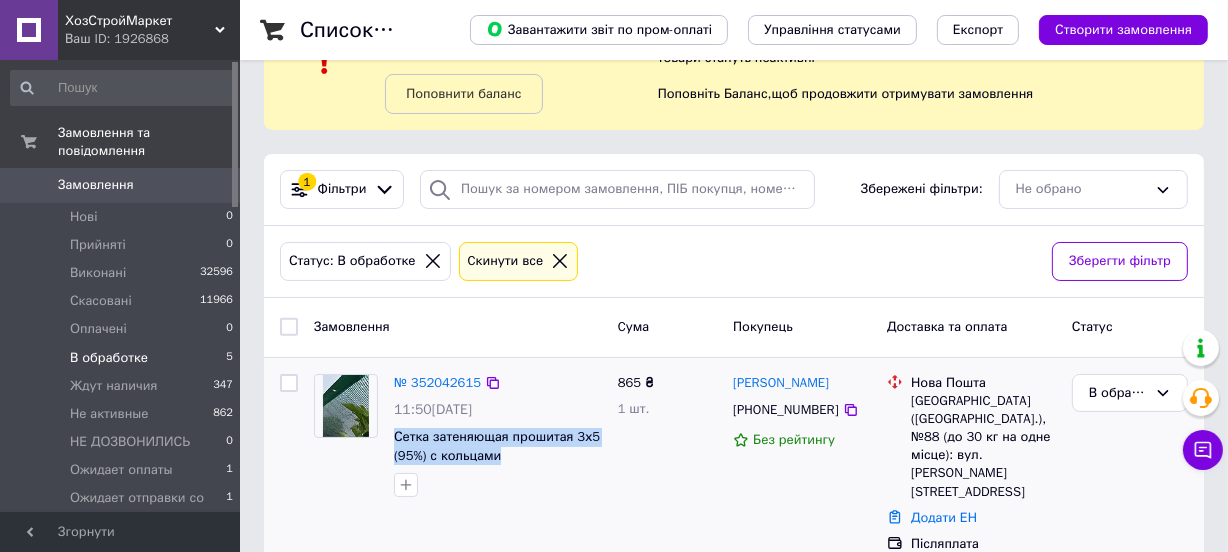 drag, startPoint x: 514, startPoint y: 450, endPoint x: 386, endPoint y: 438, distance: 128.56126 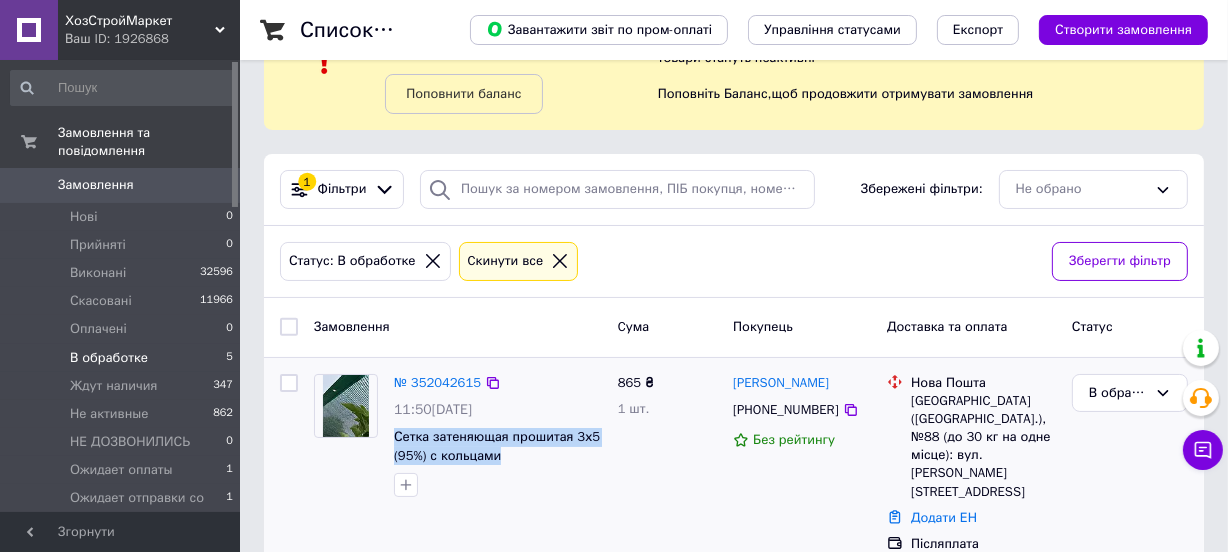 copy on "Сетка затеняющая прошитая 3х5 (95%) с кольцами" 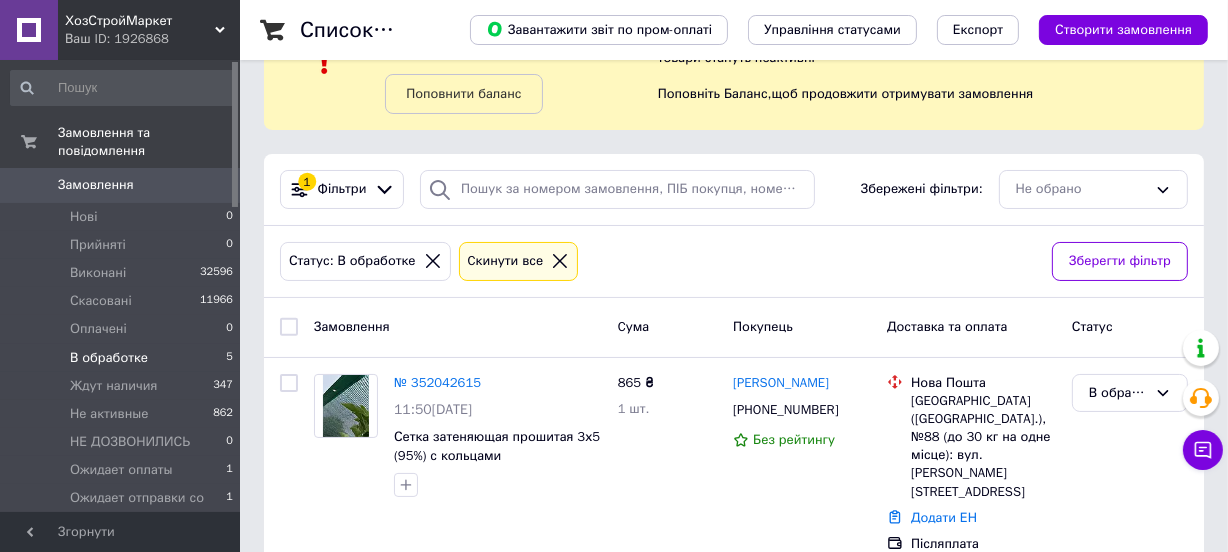 drag, startPoint x: 664, startPoint y: 271, endPoint x: 376, endPoint y: 344, distance: 297.10773 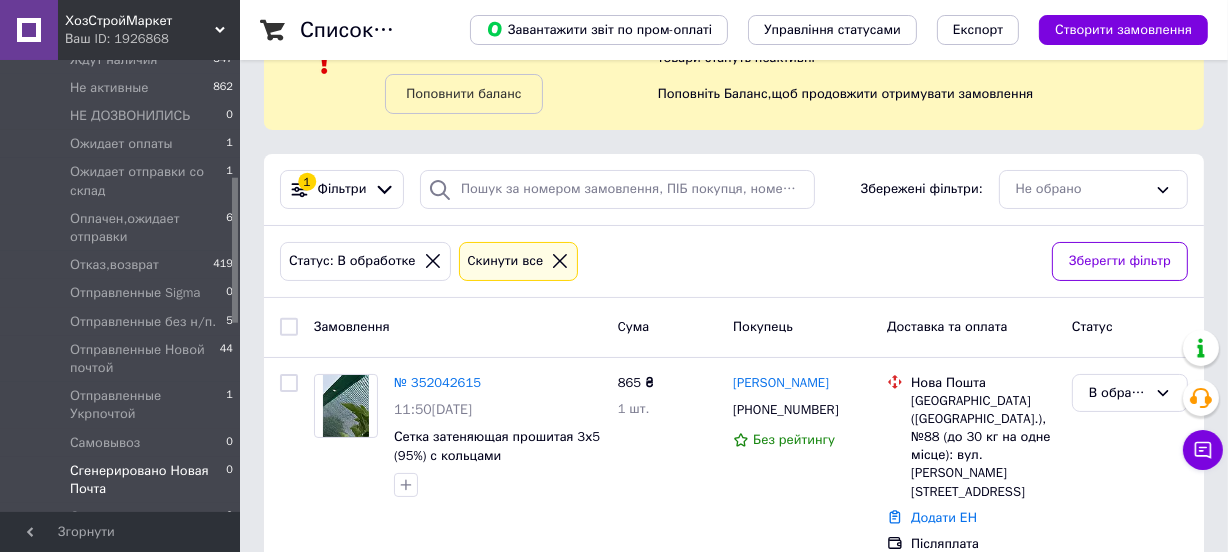 scroll, scrollTop: 363, scrollLeft: 0, axis: vertical 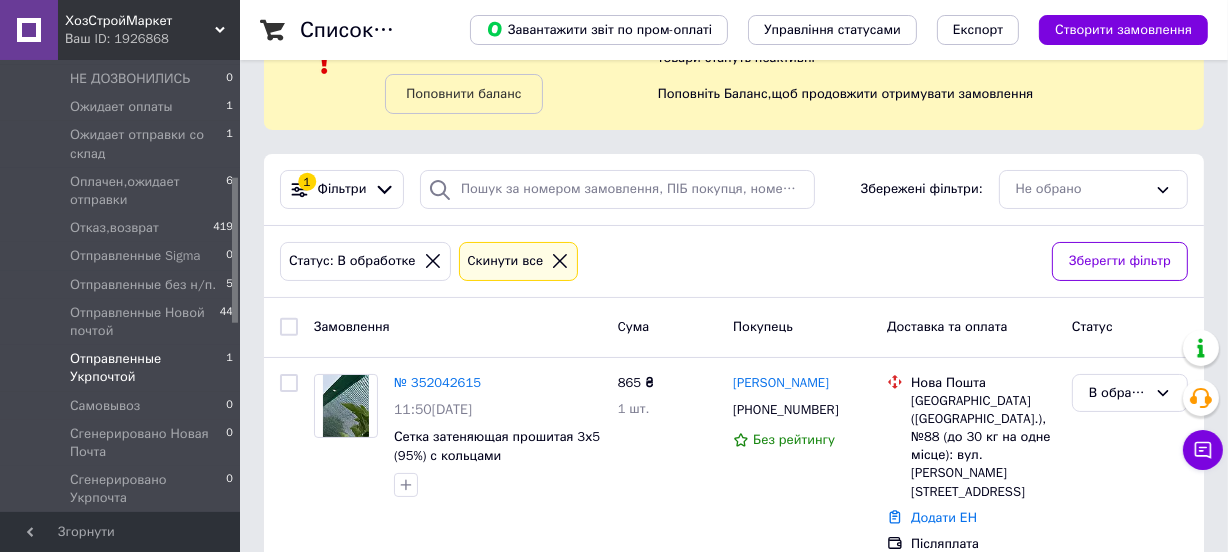 click on "Отправленные Укрпочтой" at bounding box center (148, 368) 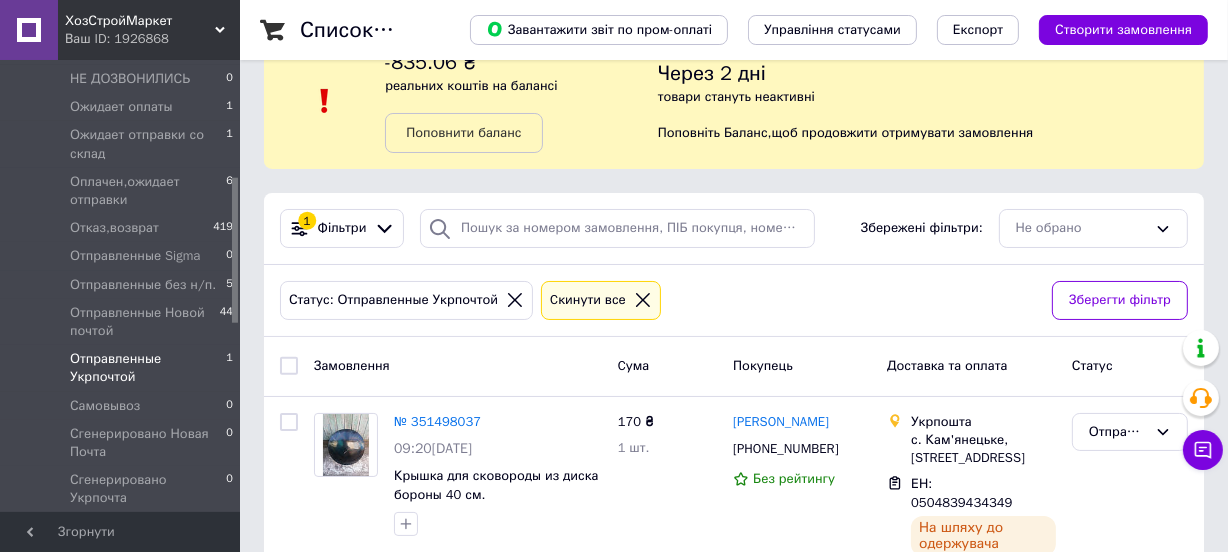 scroll, scrollTop: 120, scrollLeft: 0, axis: vertical 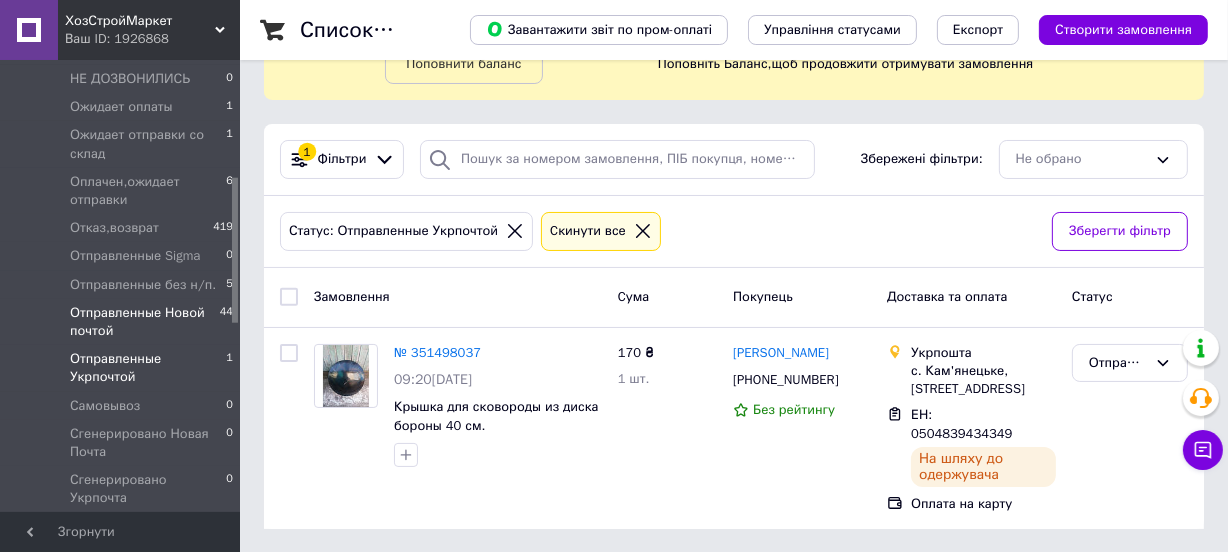 click on "Отправленные Новой почтой" at bounding box center (145, 322) 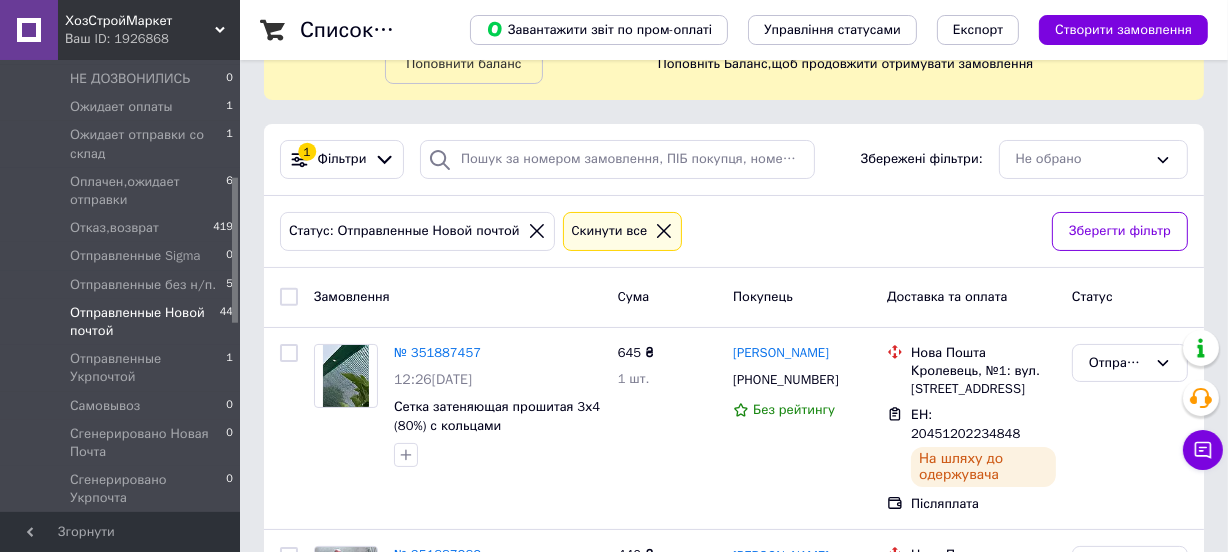 scroll, scrollTop: 0, scrollLeft: 0, axis: both 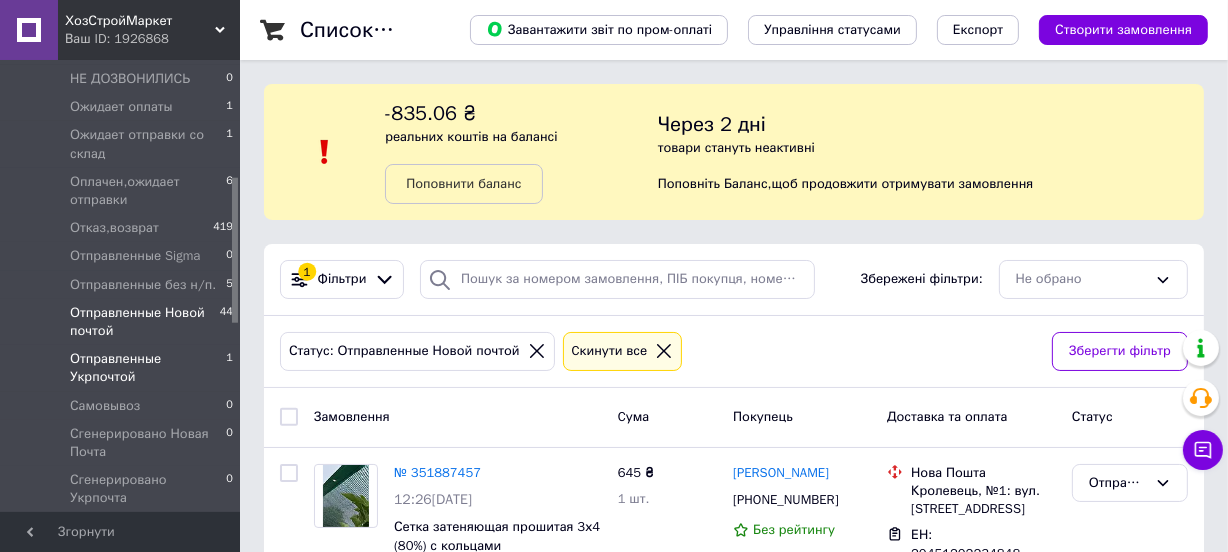 click on "Отправленные Укрпочтой" at bounding box center [148, 368] 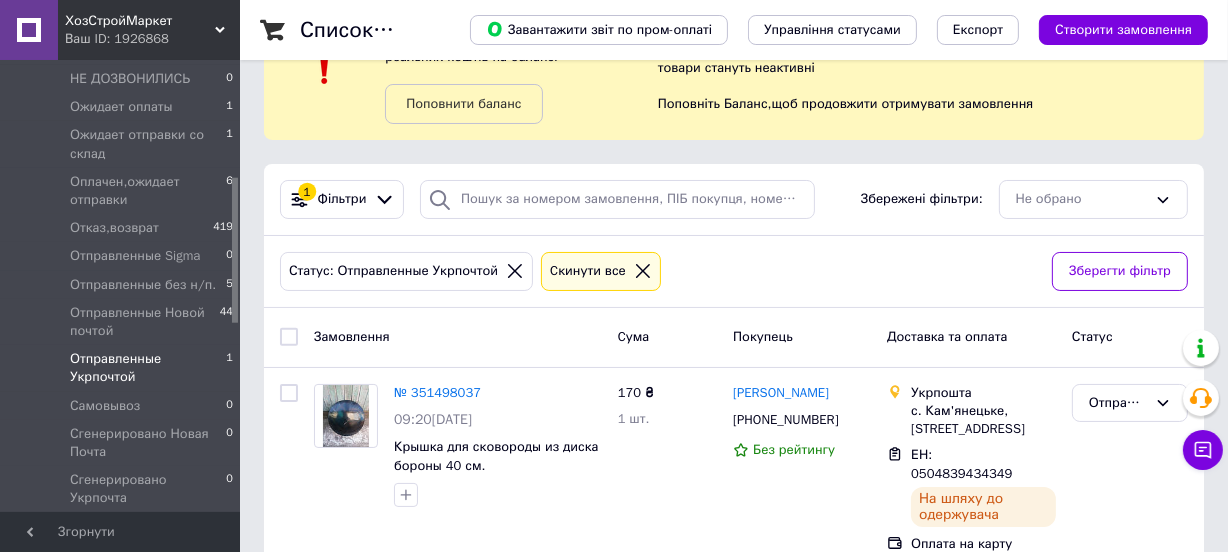 scroll, scrollTop: 120, scrollLeft: 0, axis: vertical 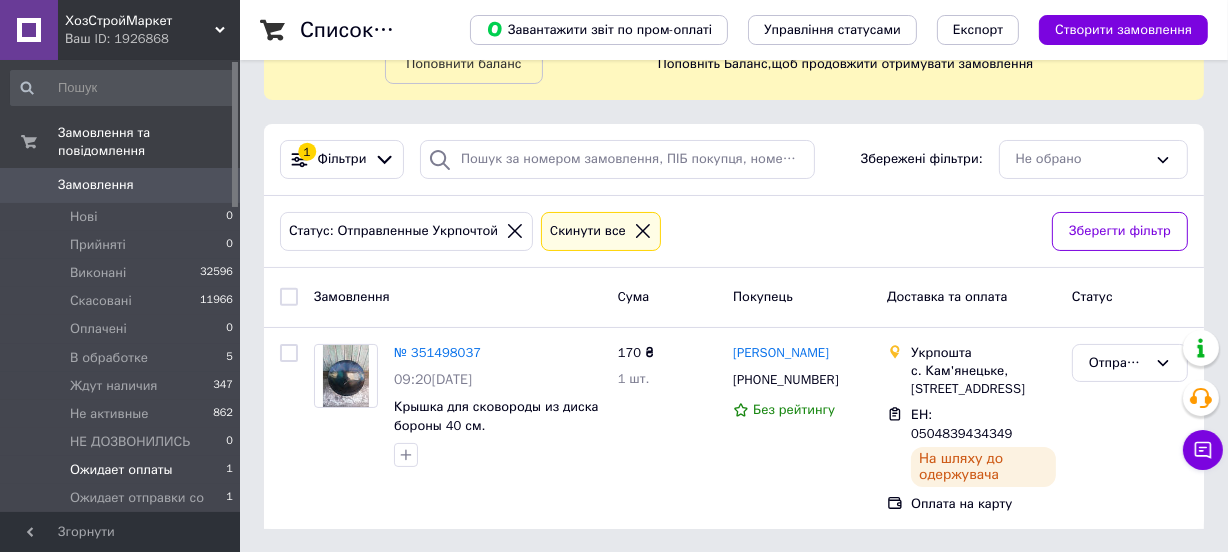 click on "Ожидает оплаты 1" at bounding box center [122, 470] 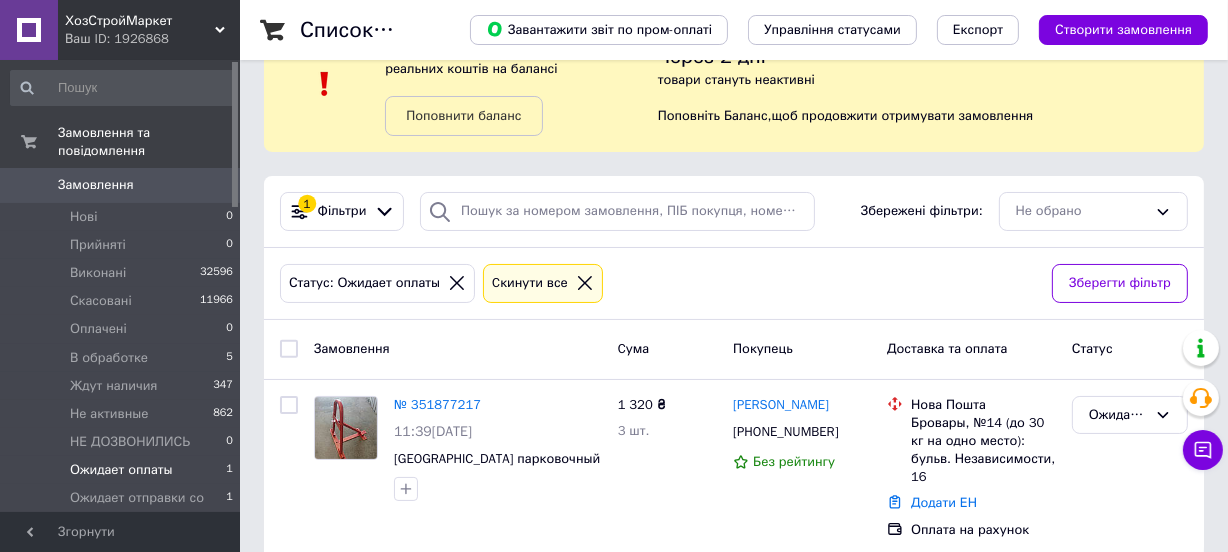 scroll, scrollTop: 76, scrollLeft: 0, axis: vertical 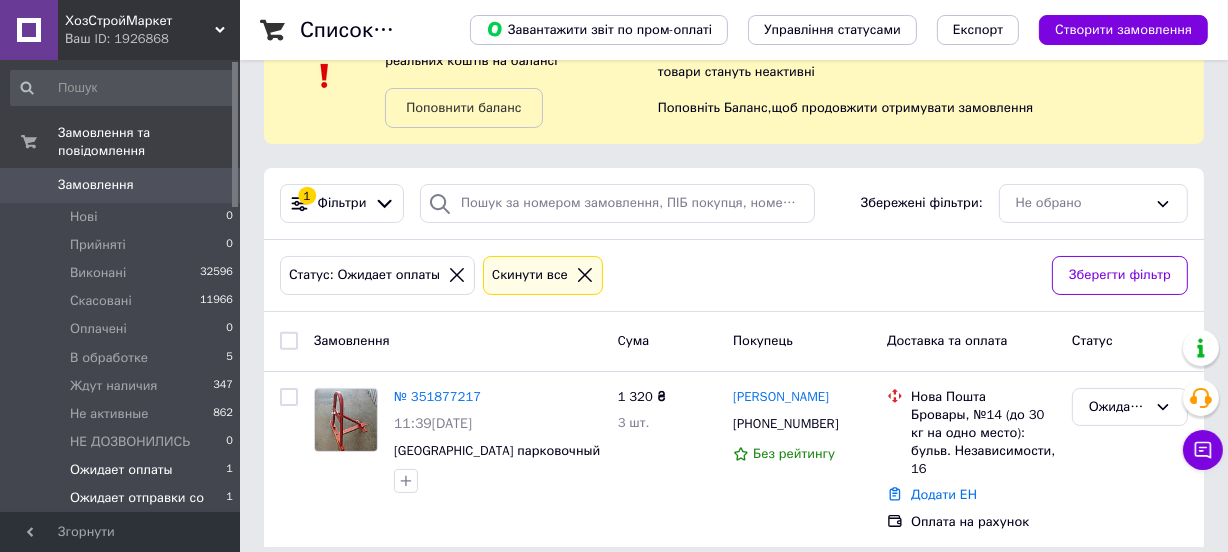 click on "Ожидает отправки со склад" at bounding box center [148, 507] 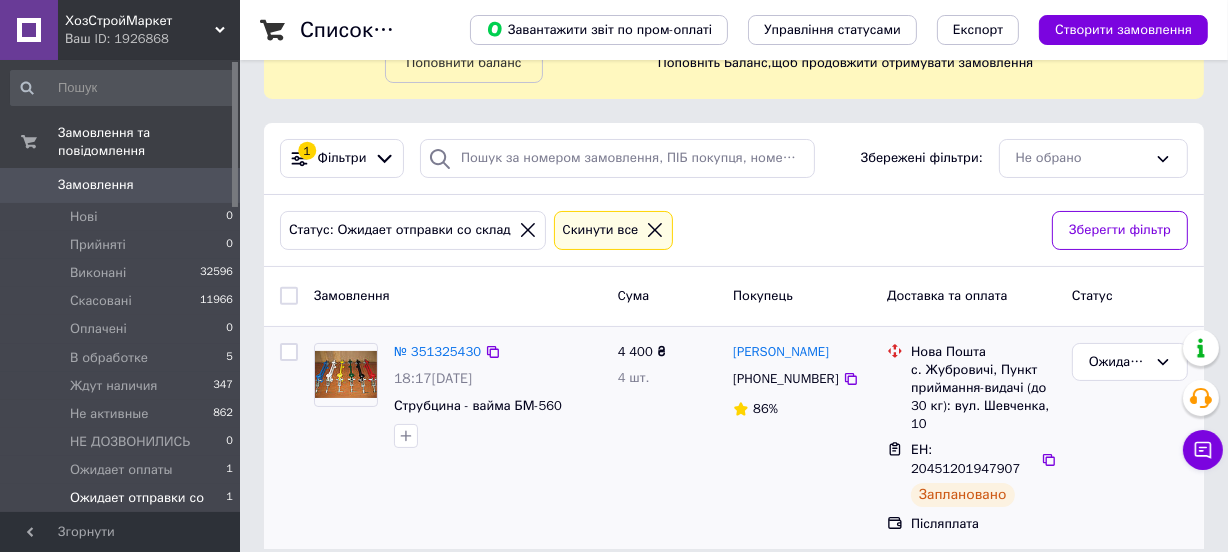 scroll, scrollTop: 122, scrollLeft: 0, axis: vertical 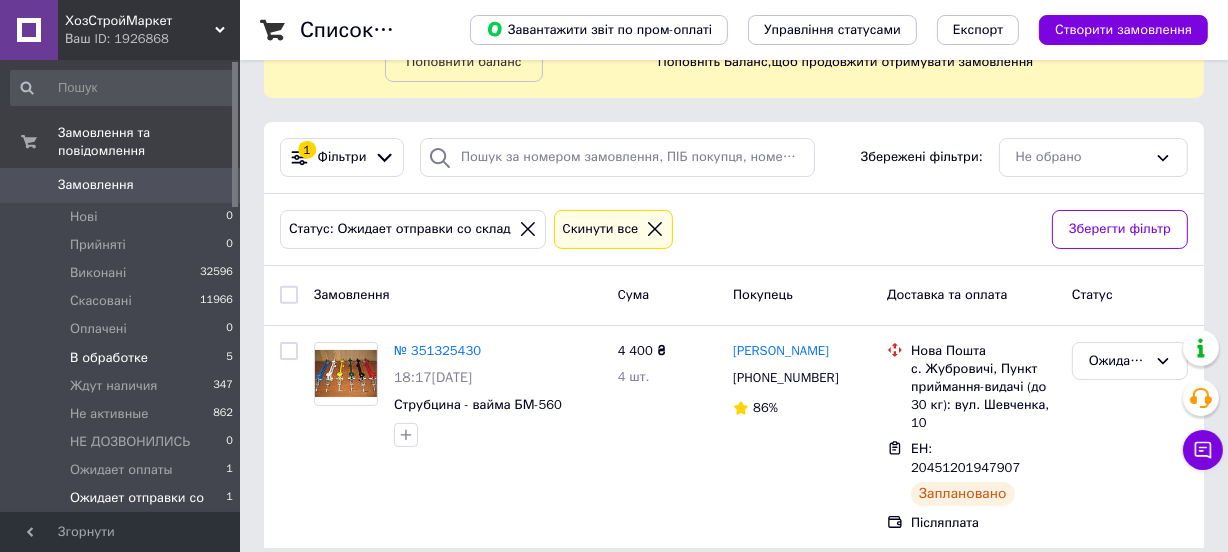 click on "В обработке 5" at bounding box center (122, 358) 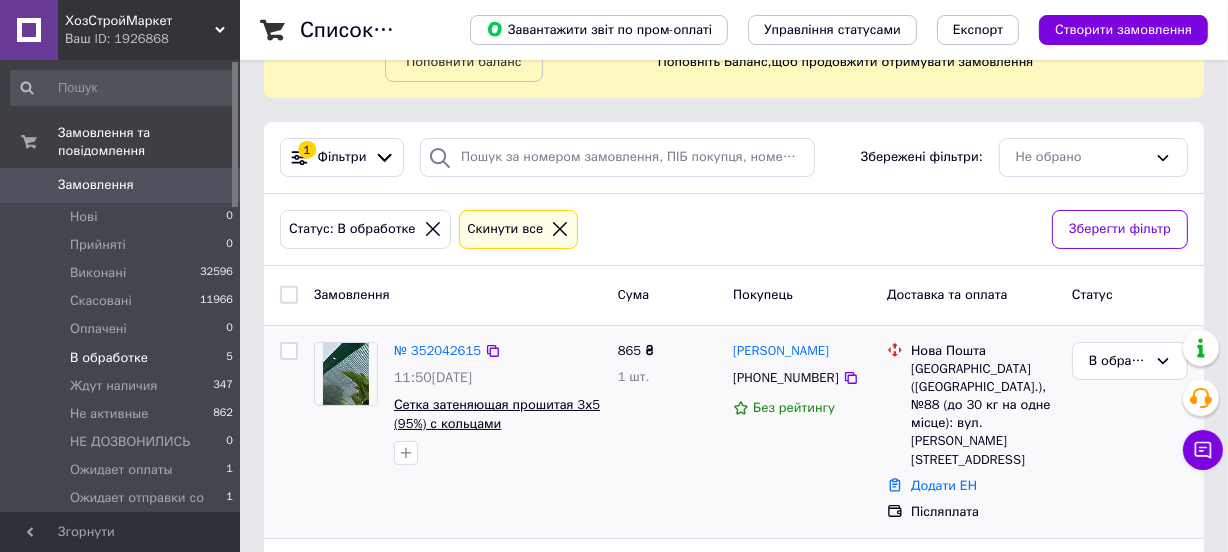 scroll, scrollTop: 0, scrollLeft: 0, axis: both 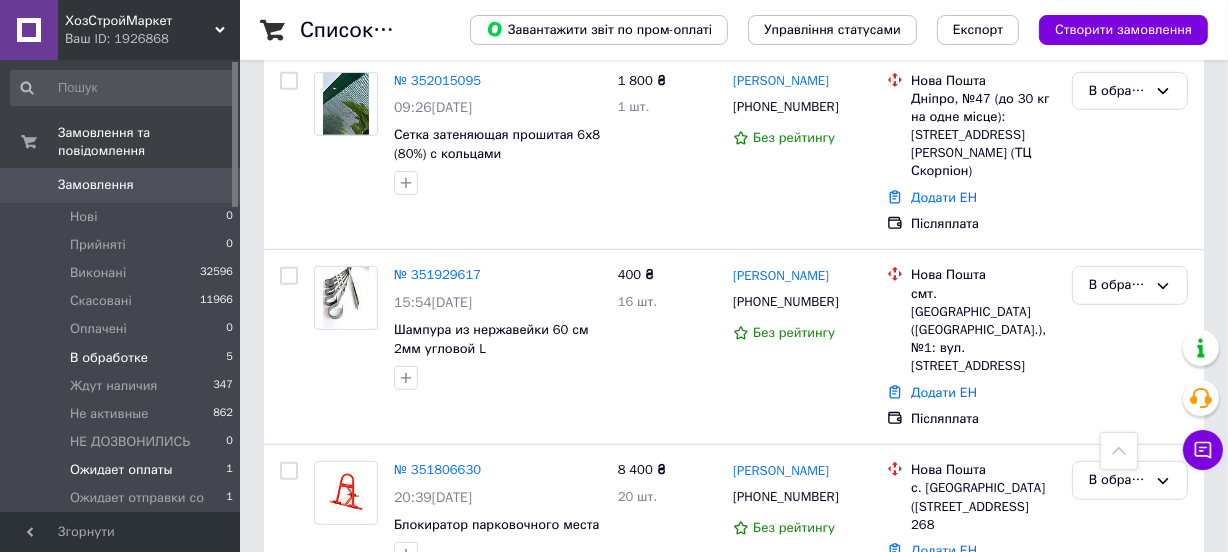 click on "Ожидает оплаты 1" at bounding box center [122, 470] 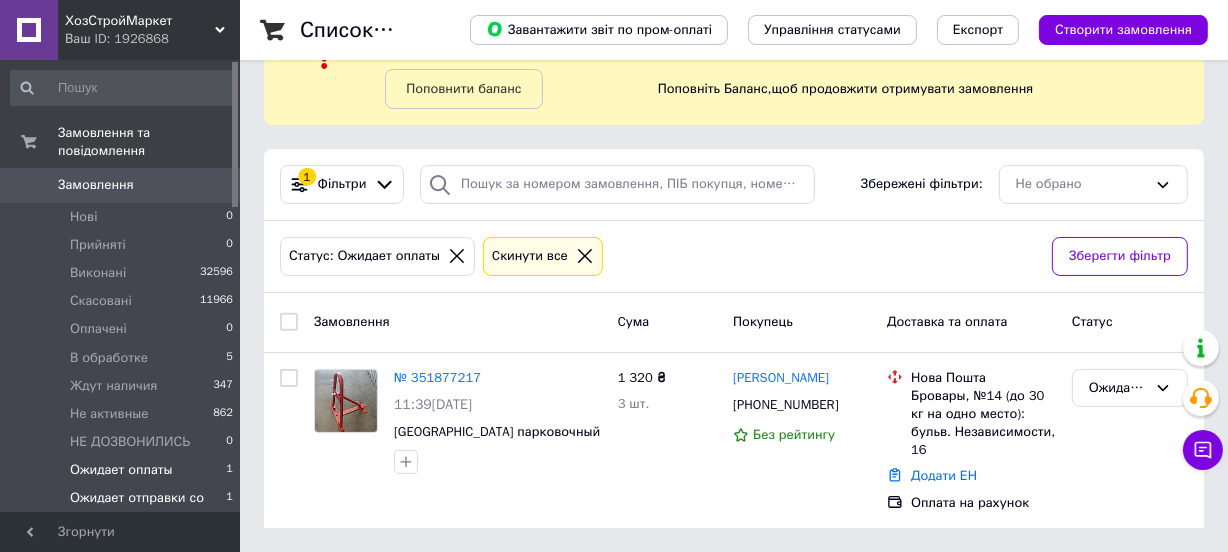 scroll, scrollTop: 0, scrollLeft: 0, axis: both 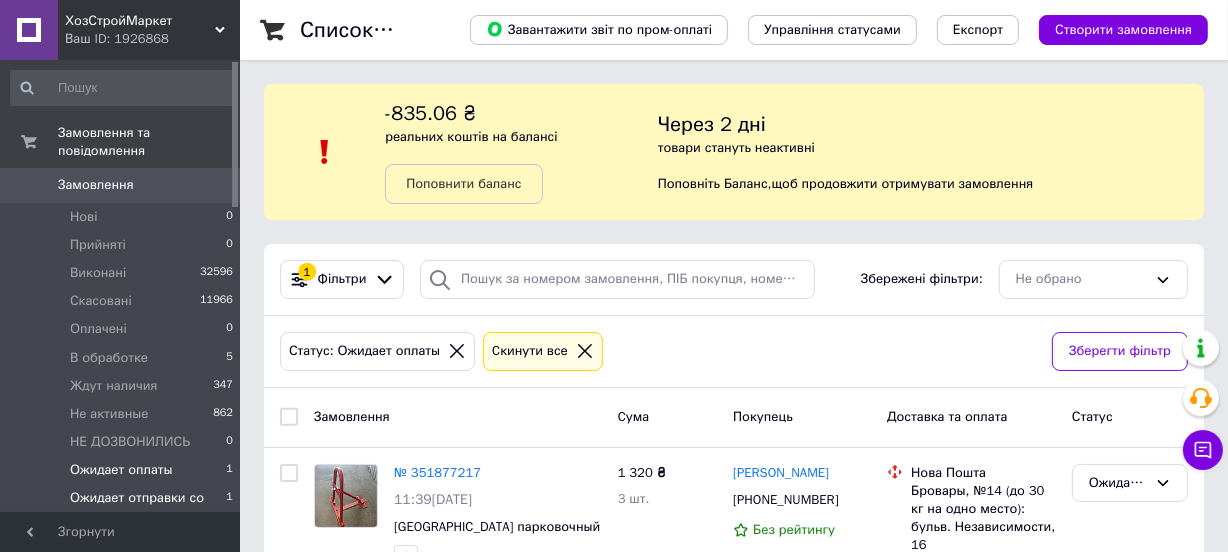 click on "Ожидает отправки со склад" at bounding box center [148, 507] 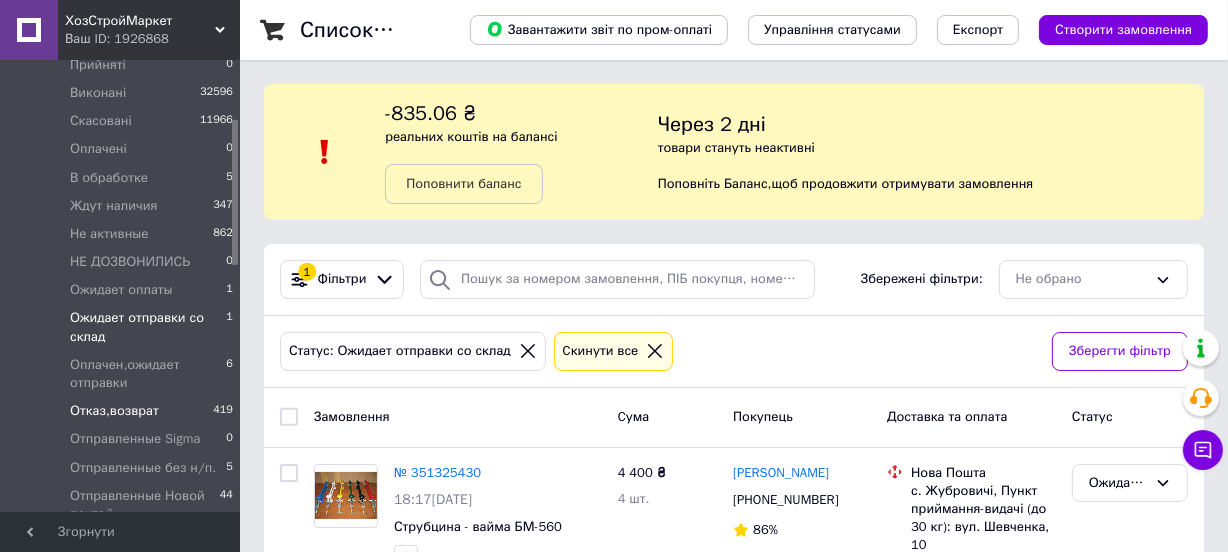 scroll, scrollTop: 181, scrollLeft: 0, axis: vertical 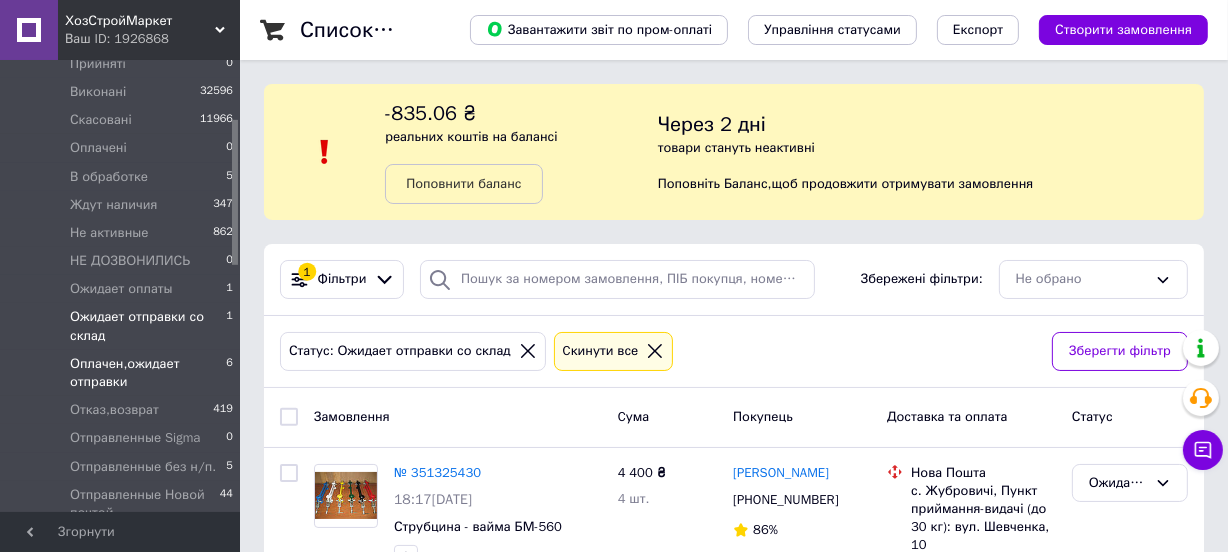 drag, startPoint x: 168, startPoint y: 368, endPoint x: 190, endPoint y: 350, distance: 28.42534 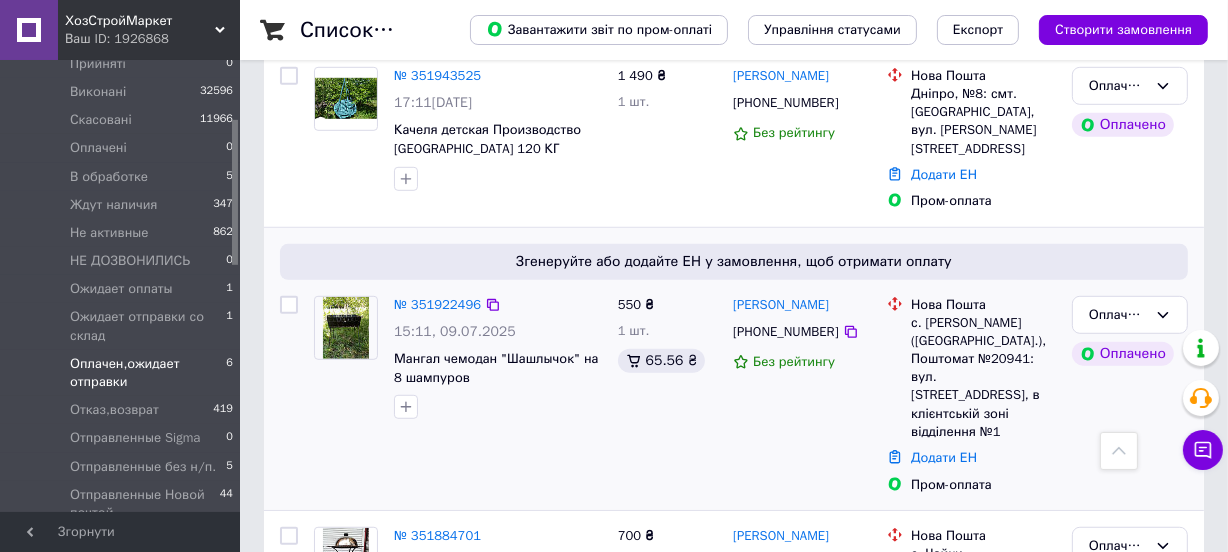 scroll, scrollTop: 1222, scrollLeft: 0, axis: vertical 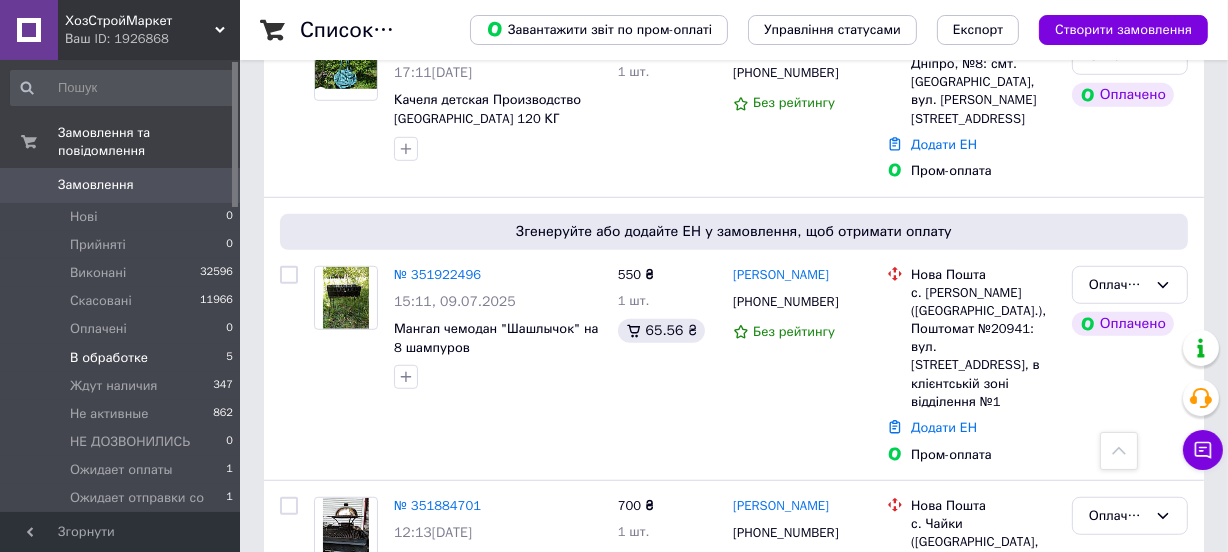 click on "В обработке" at bounding box center [109, 358] 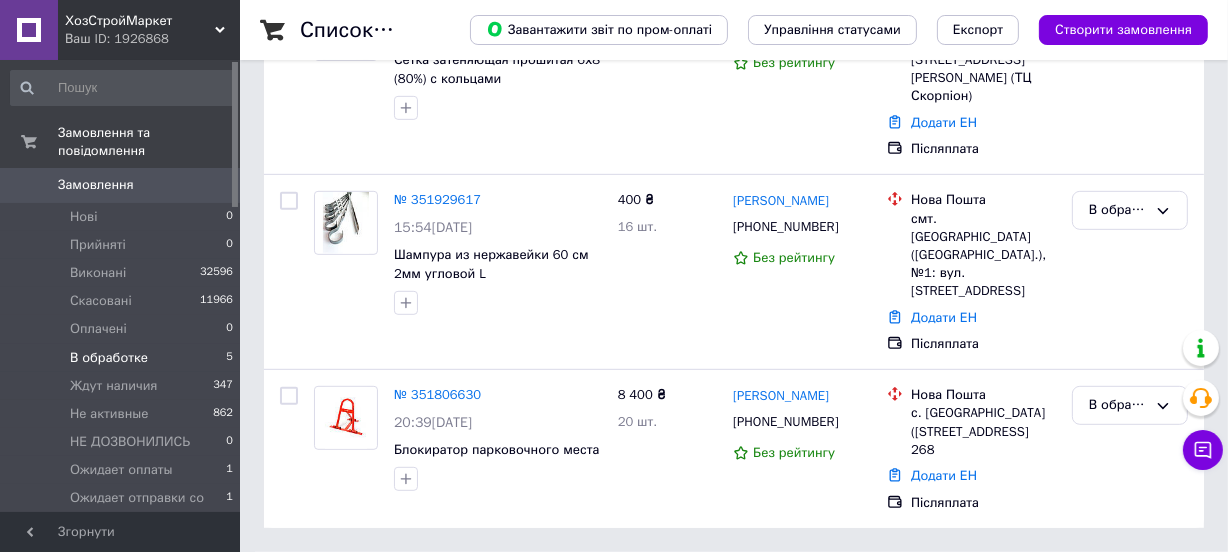 scroll, scrollTop: 0, scrollLeft: 0, axis: both 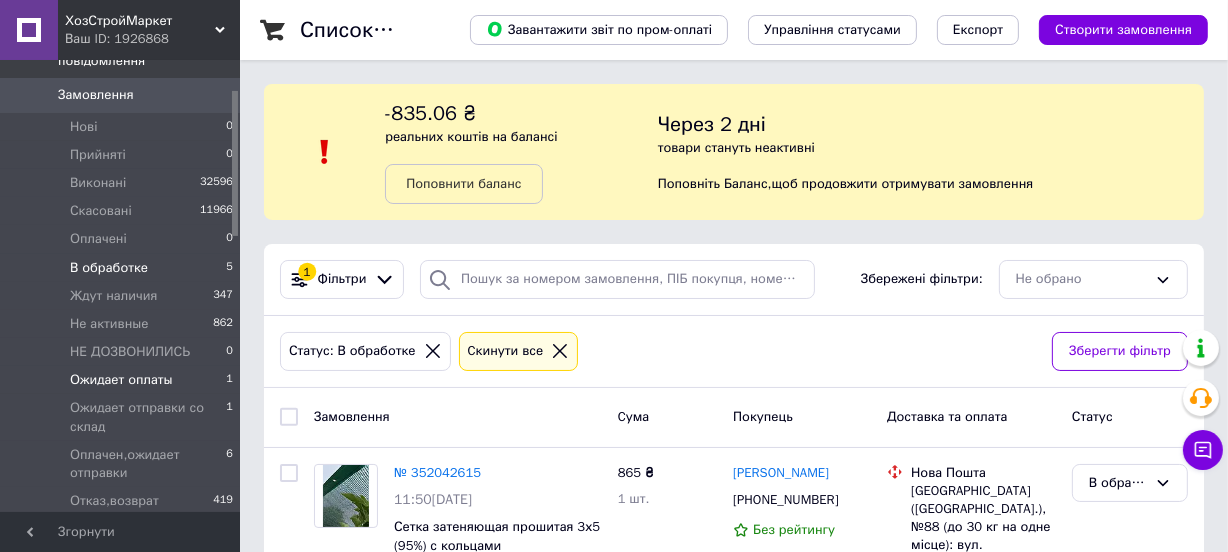 click on "Ожидает оплаты" at bounding box center [121, 380] 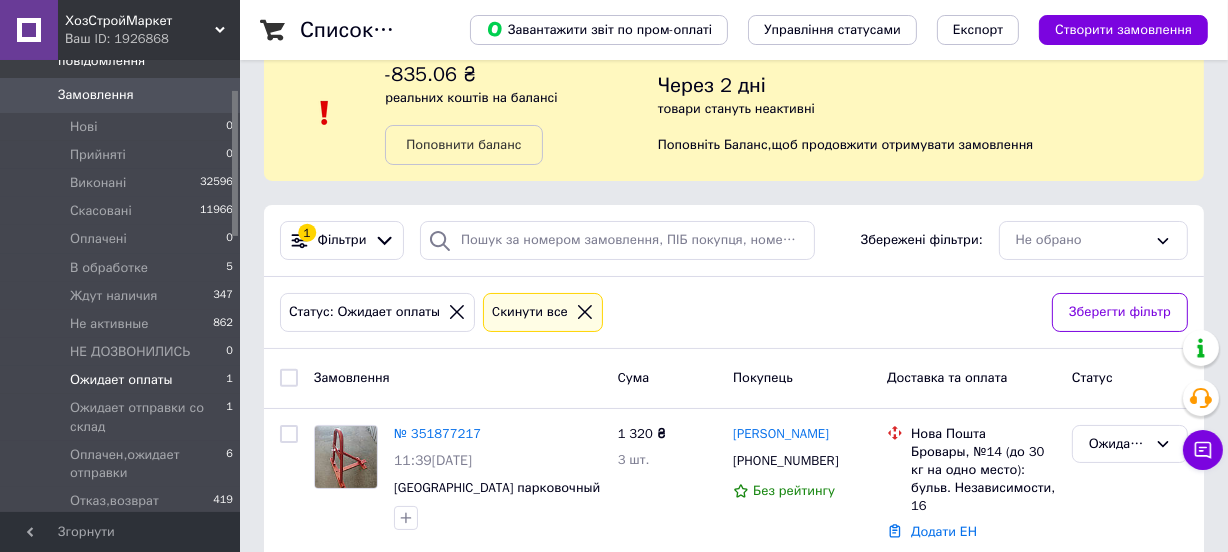 scroll, scrollTop: 76, scrollLeft: 0, axis: vertical 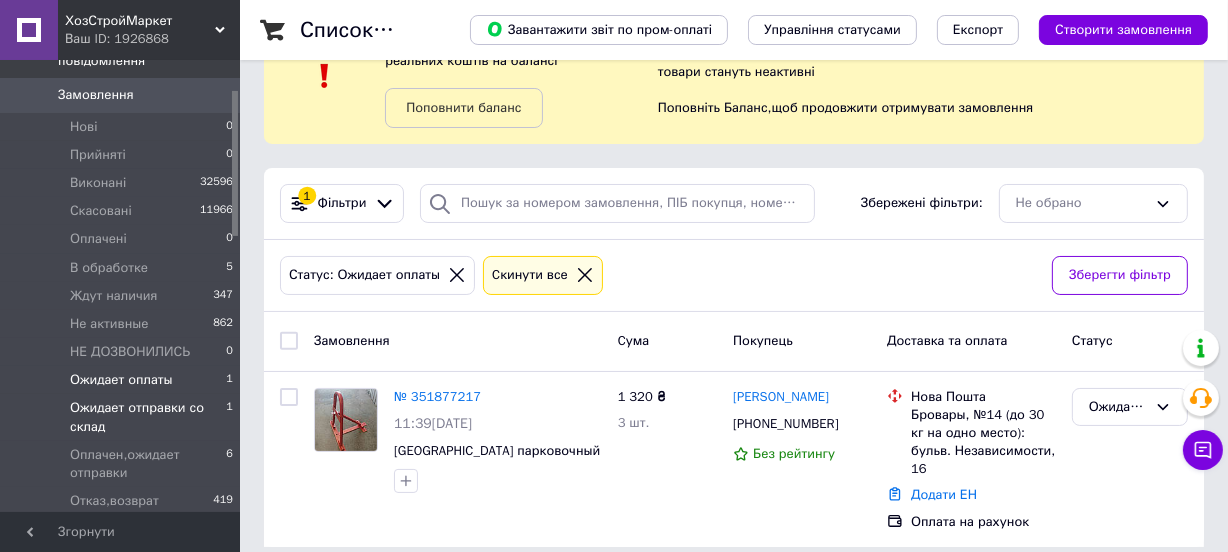 click on "Ожидает отправки со склад" at bounding box center (148, 417) 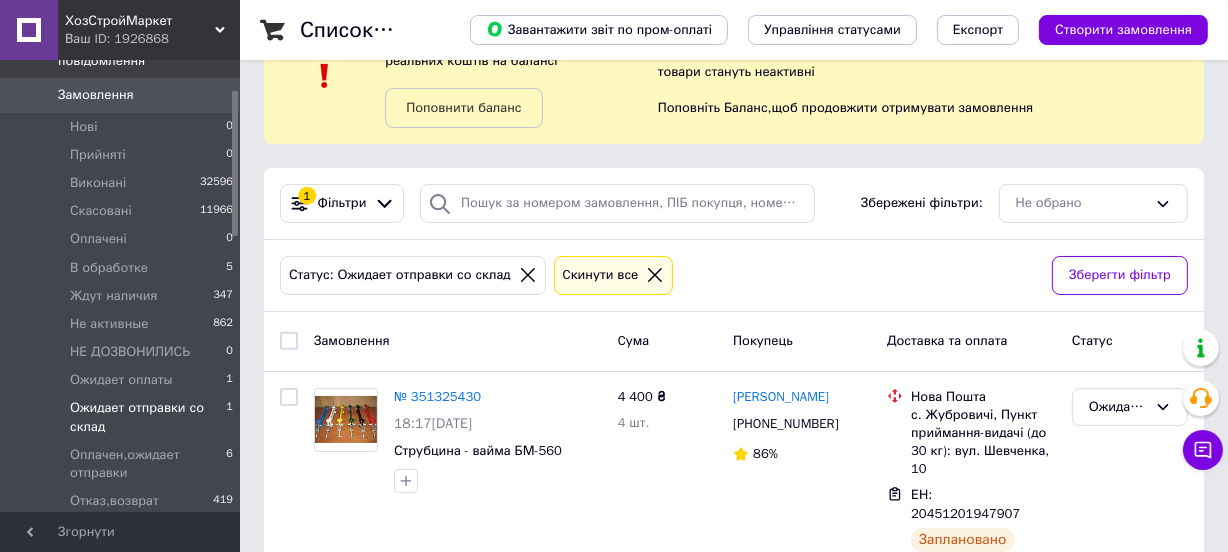 scroll, scrollTop: 0, scrollLeft: 0, axis: both 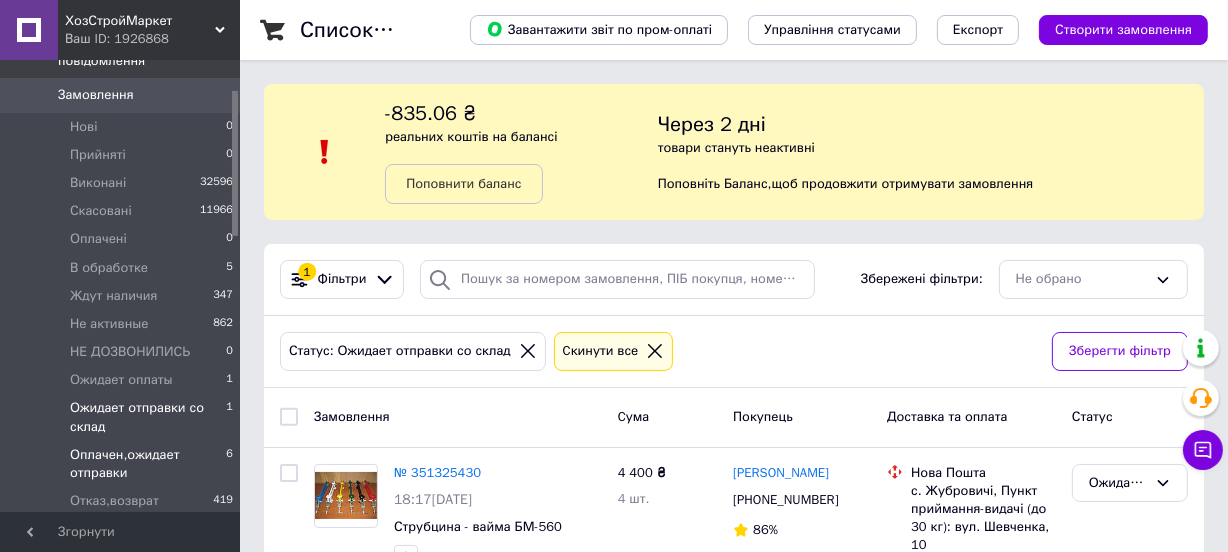 click on "Оплачен,ожидает отправки" at bounding box center [148, 464] 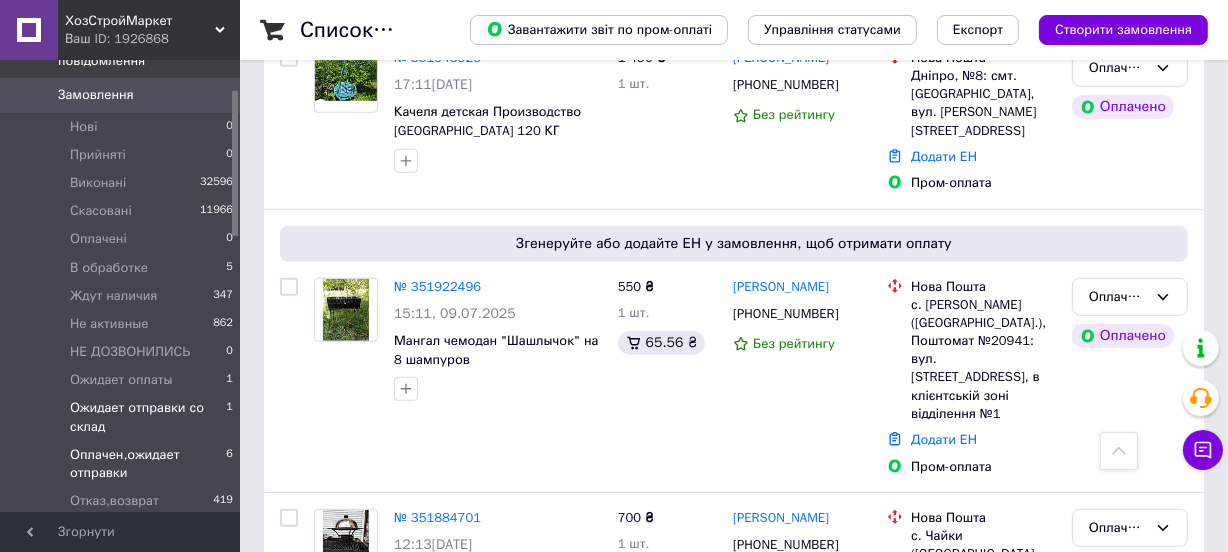 scroll, scrollTop: 950, scrollLeft: 0, axis: vertical 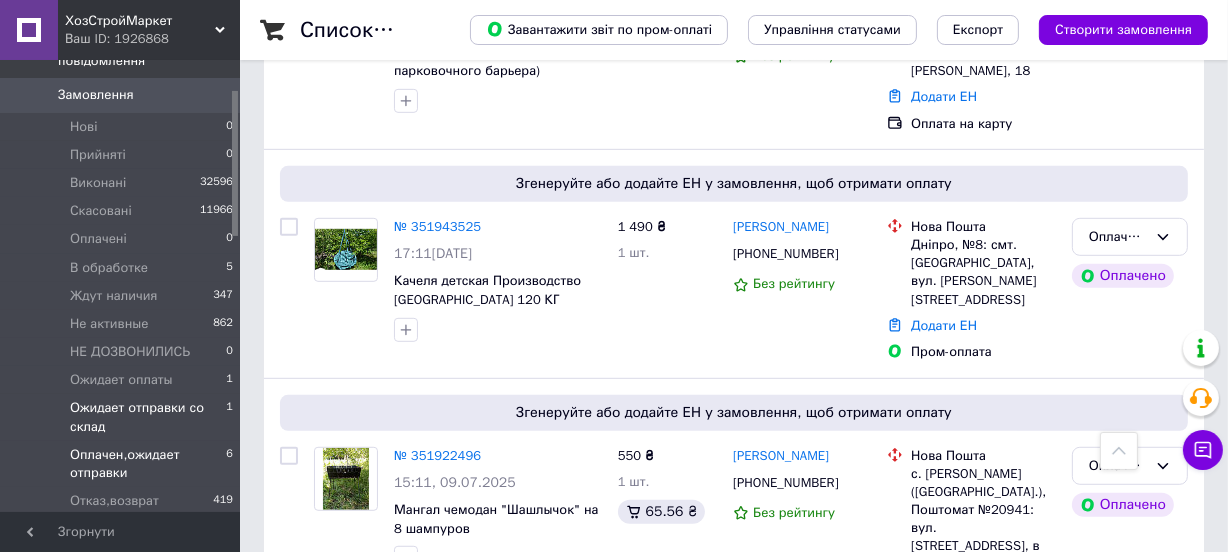 click on "Ожидает отправки со склад" at bounding box center [148, 417] 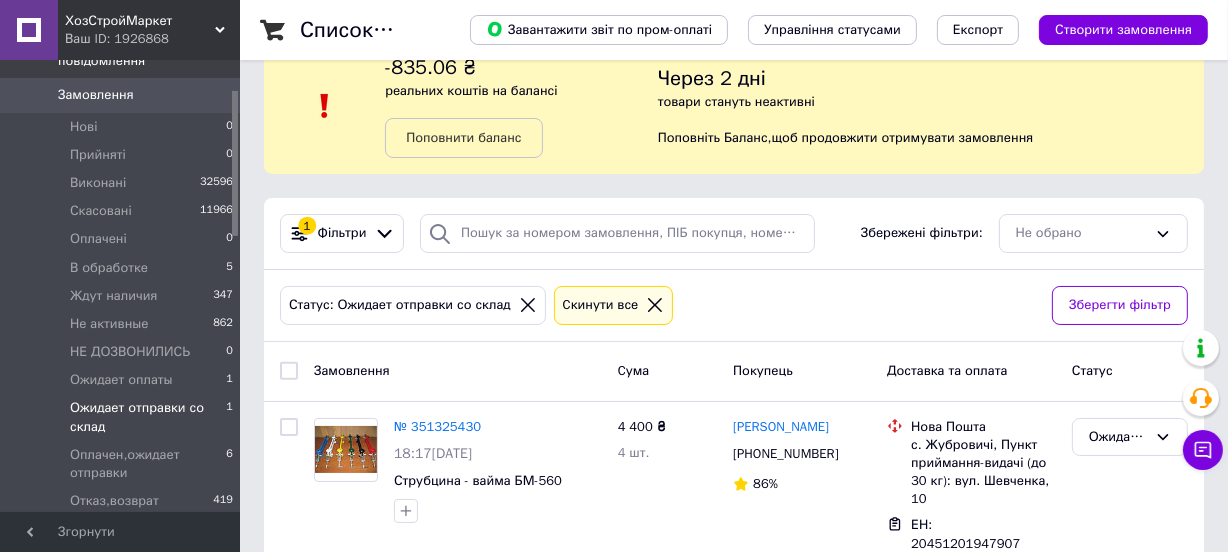 scroll, scrollTop: 122, scrollLeft: 0, axis: vertical 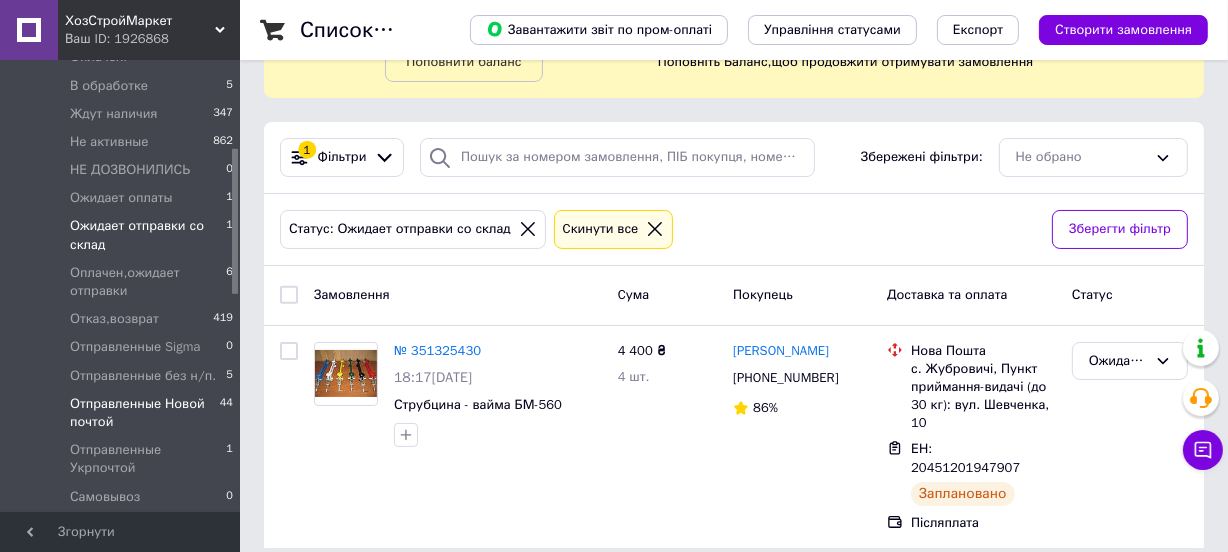 click on "Отправленные Новой почтой" at bounding box center [145, 413] 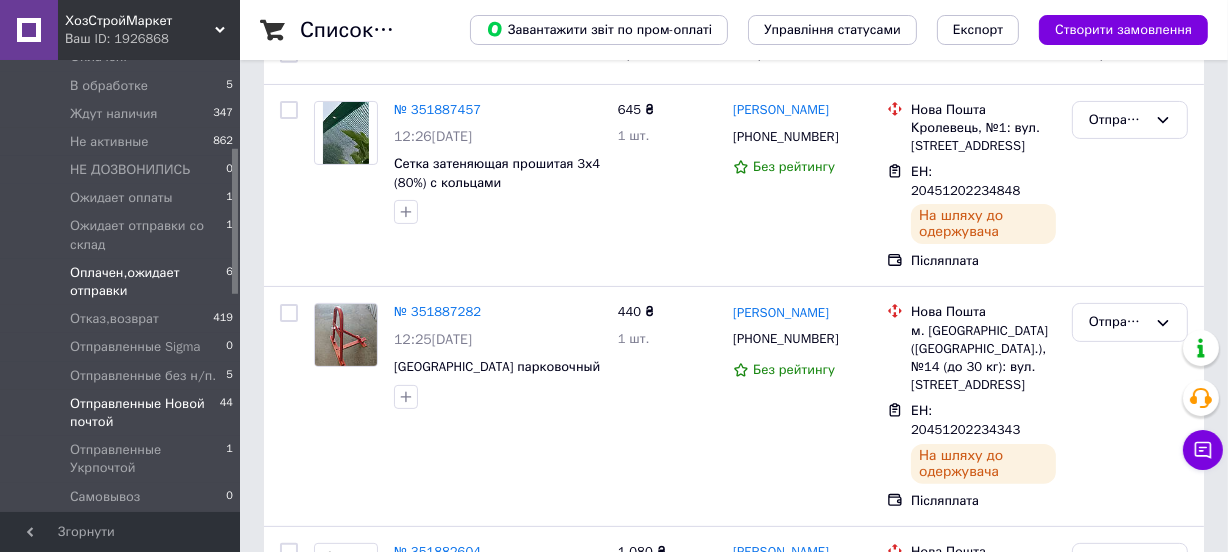 scroll, scrollTop: 0, scrollLeft: 0, axis: both 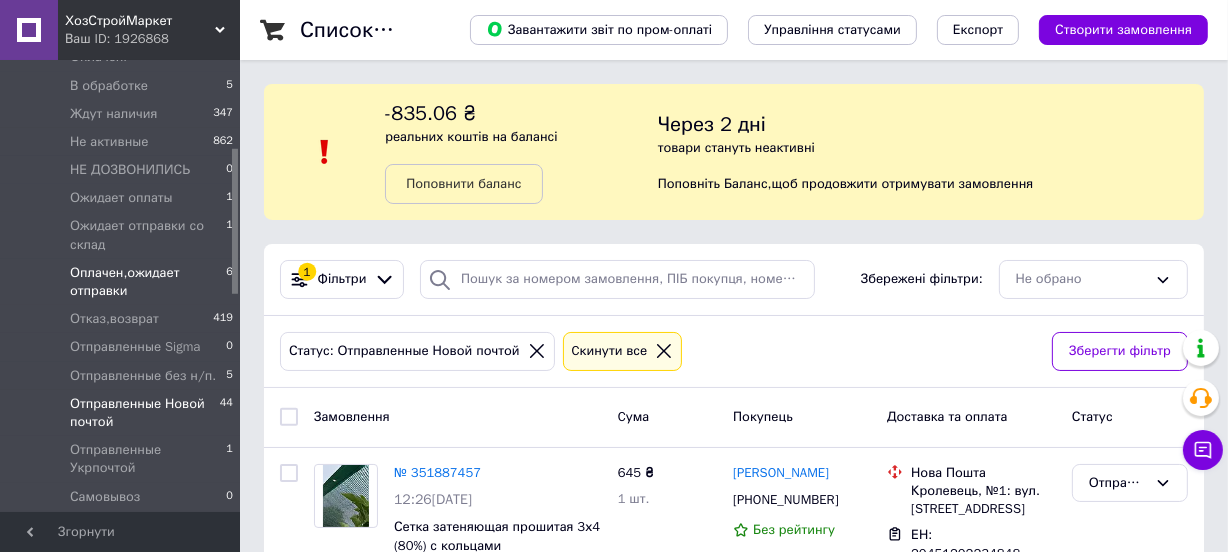 click on "Оплачен,ожидает отправки 6" at bounding box center (122, 282) 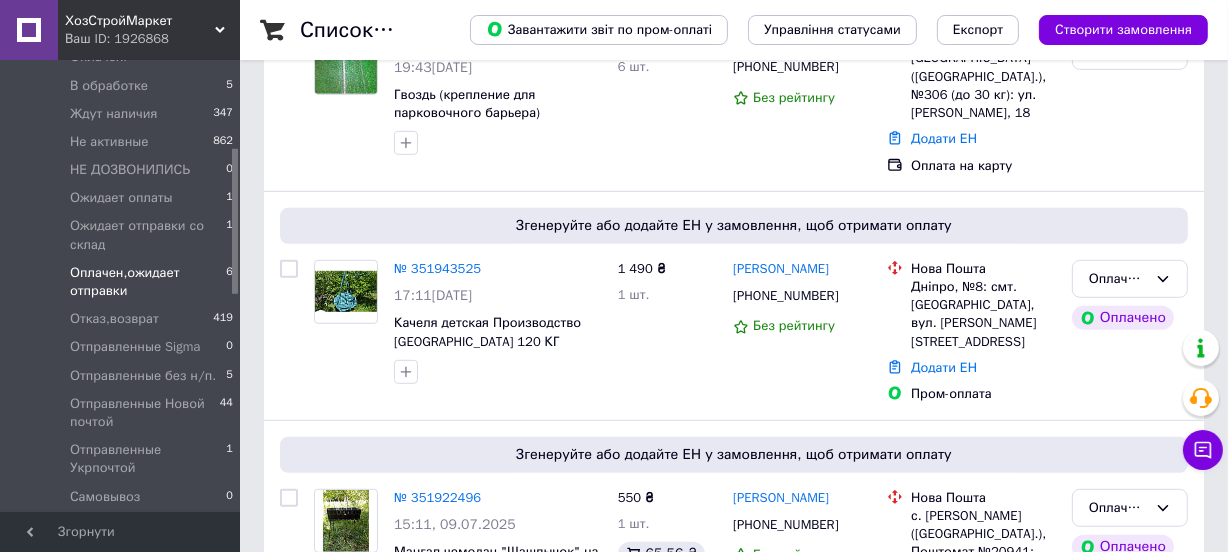 scroll, scrollTop: 0, scrollLeft: 0, axis: both 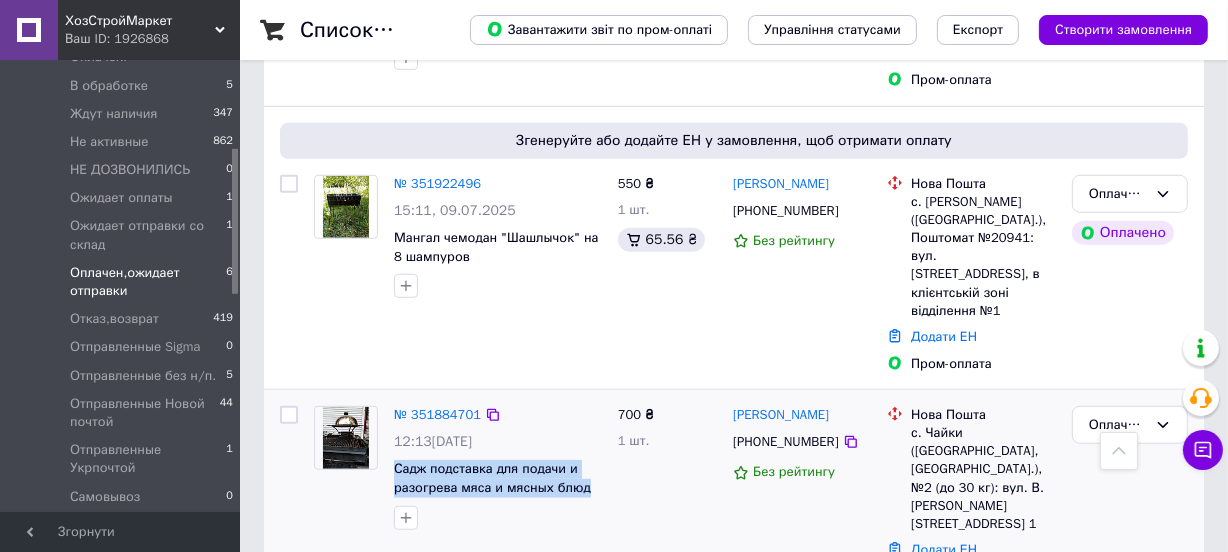drag, startPoint x: 594, startPoint y: 436, endPoint x: 392, endPoint y: 413, distance: 203.30519 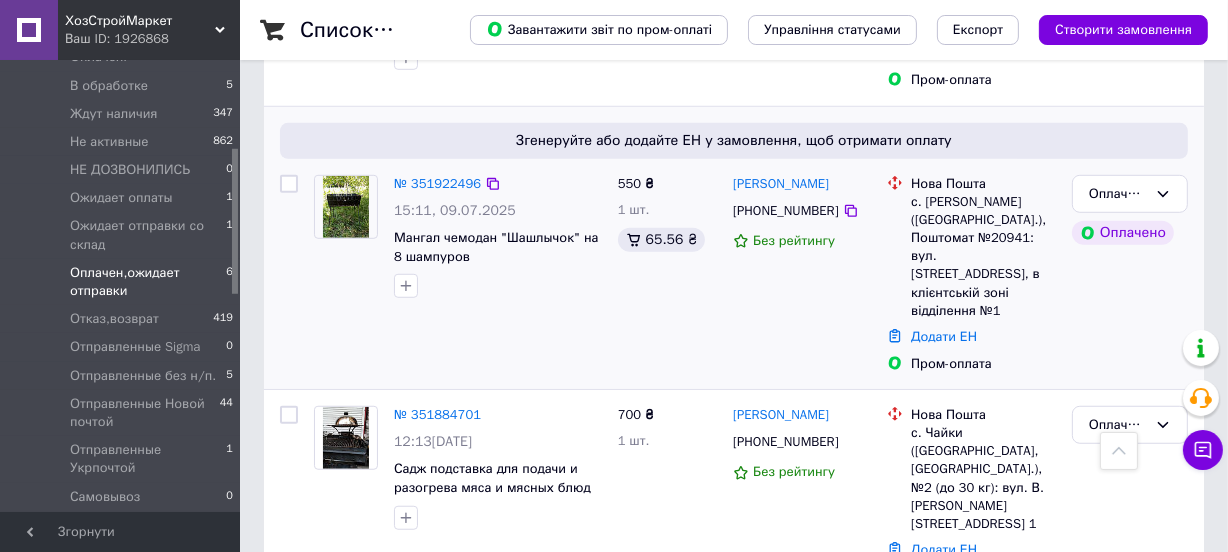 click on "№ 351922496 15:11[DATE] Мангал чемодан "Шашлычок" на 8 шампуров" at bounding box center [458, 274] 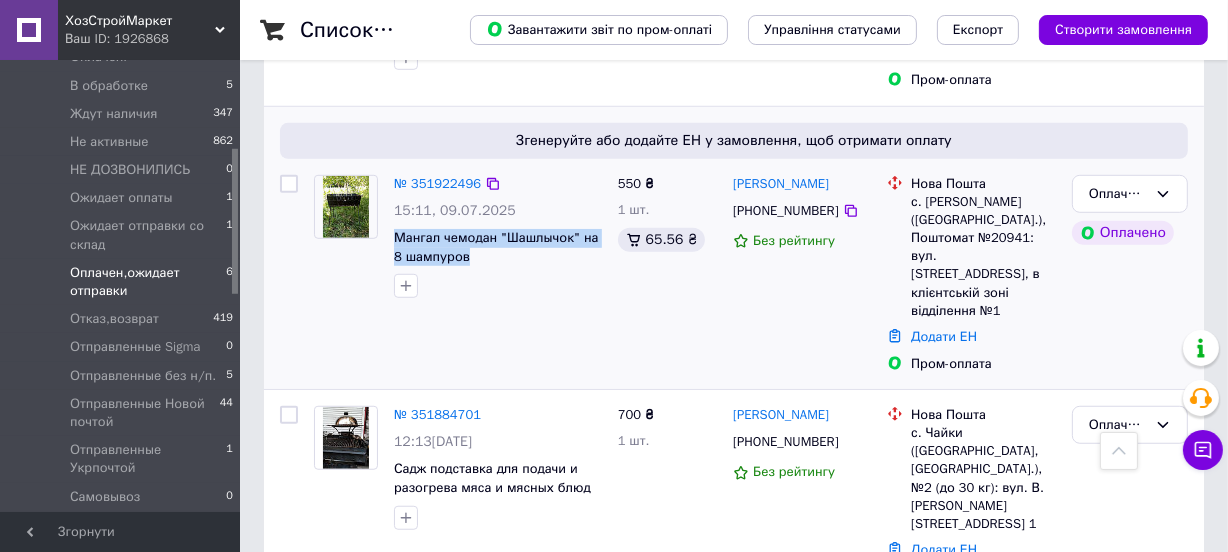 drag, startPoint x: 473, startPoint y: 221, endPoint x: 391, endPoint y: 199, distance: 84.89994 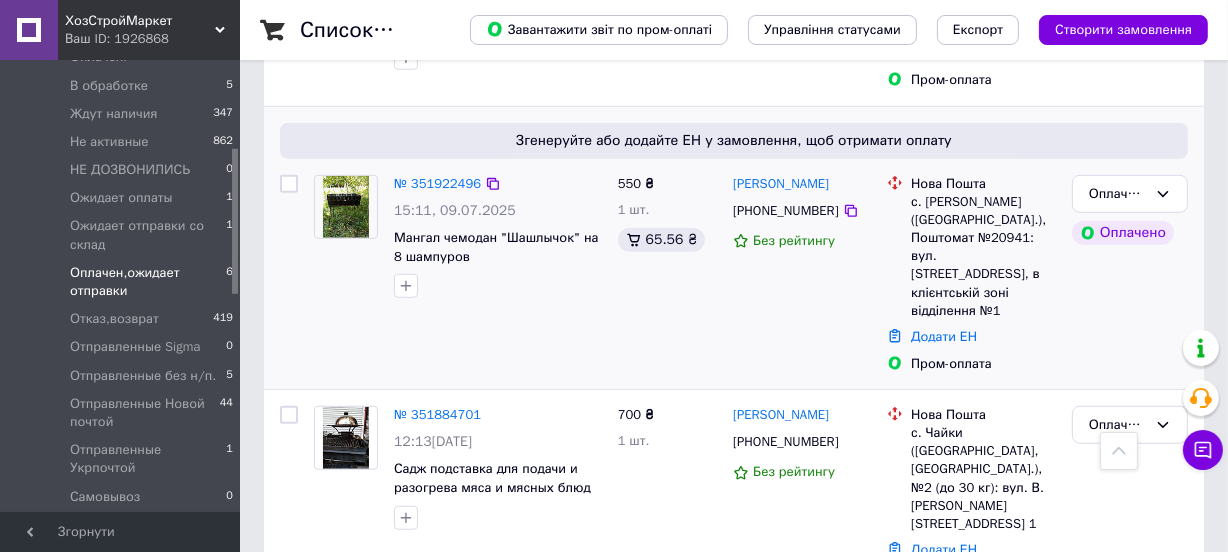 click on "550 ₴ 1 шт. 65.56 ₴" at bounding box center [668, 274] 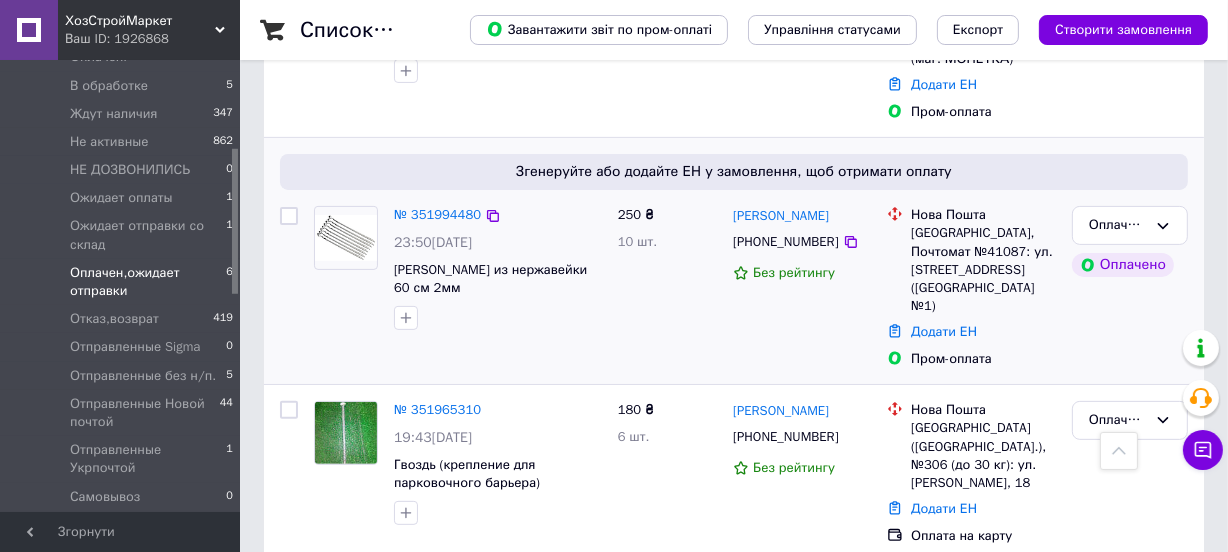 scroll, scrollTop: 495, scrollLeft: 0, axis: vertical 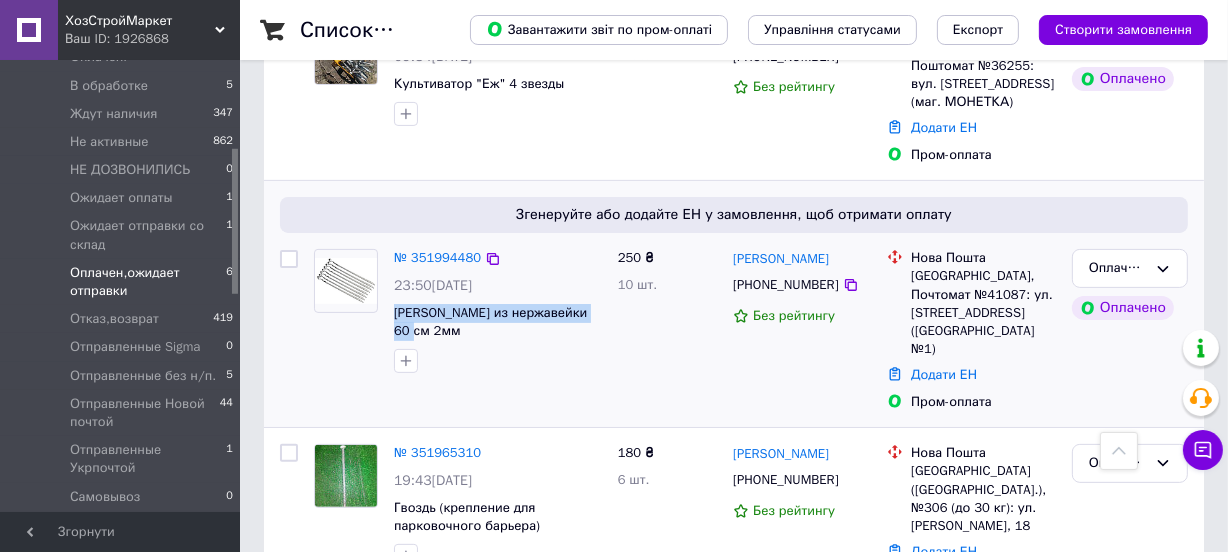 drag, startPoint x: 428, startPoint y: 326, endPoint x: 392, endPoint y: 303, distance: 42.72002 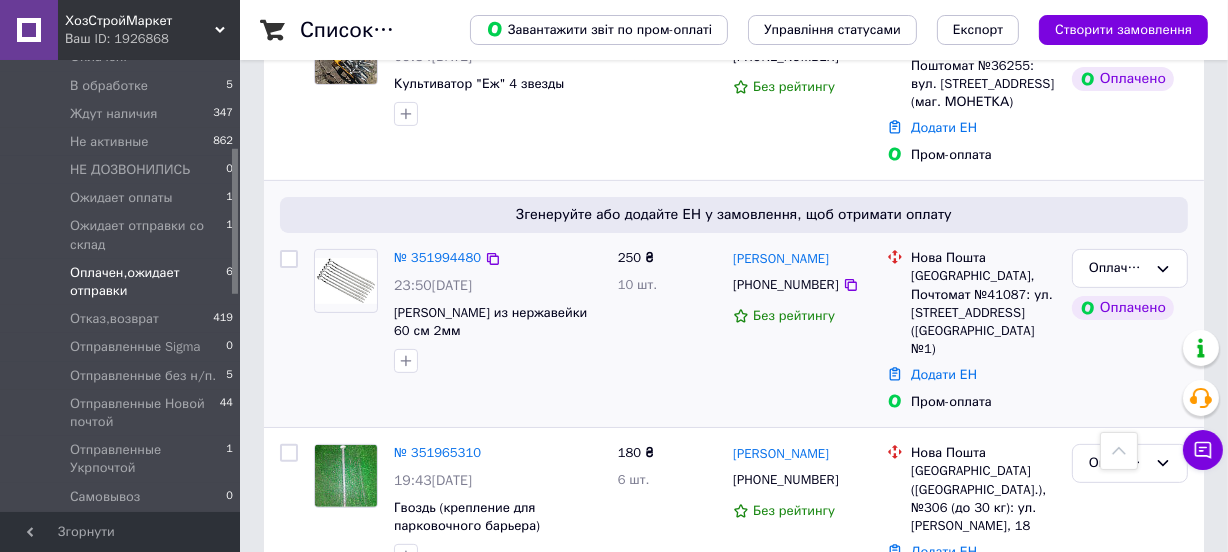 click on "250 ₴ 10 шт." at bounding box center [668, 330] 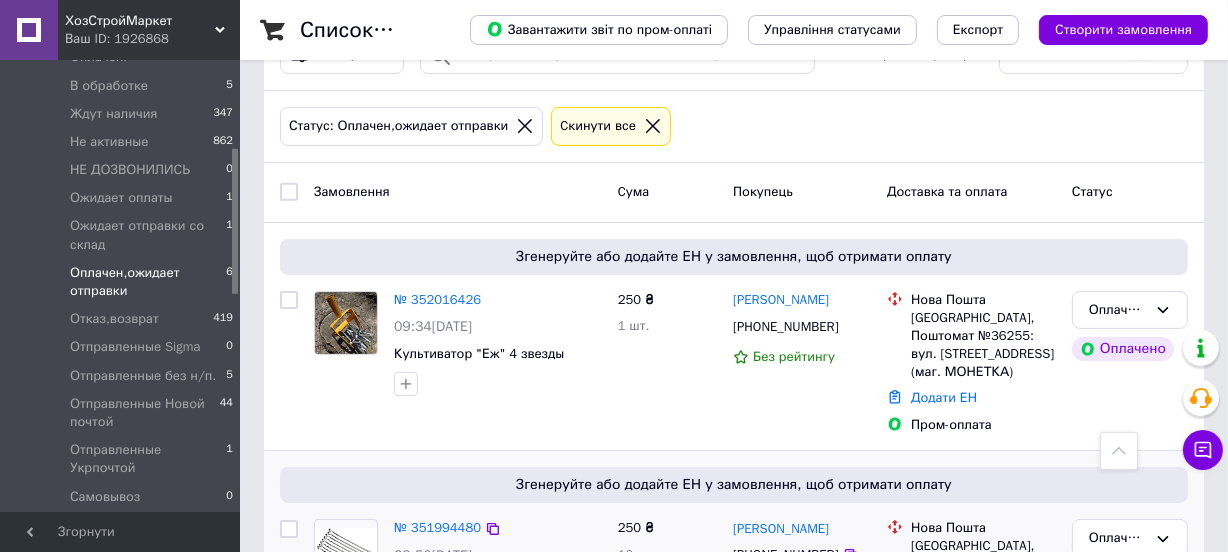scroll, scrollTop: 222, scrollLeft: 0, axis: vertical 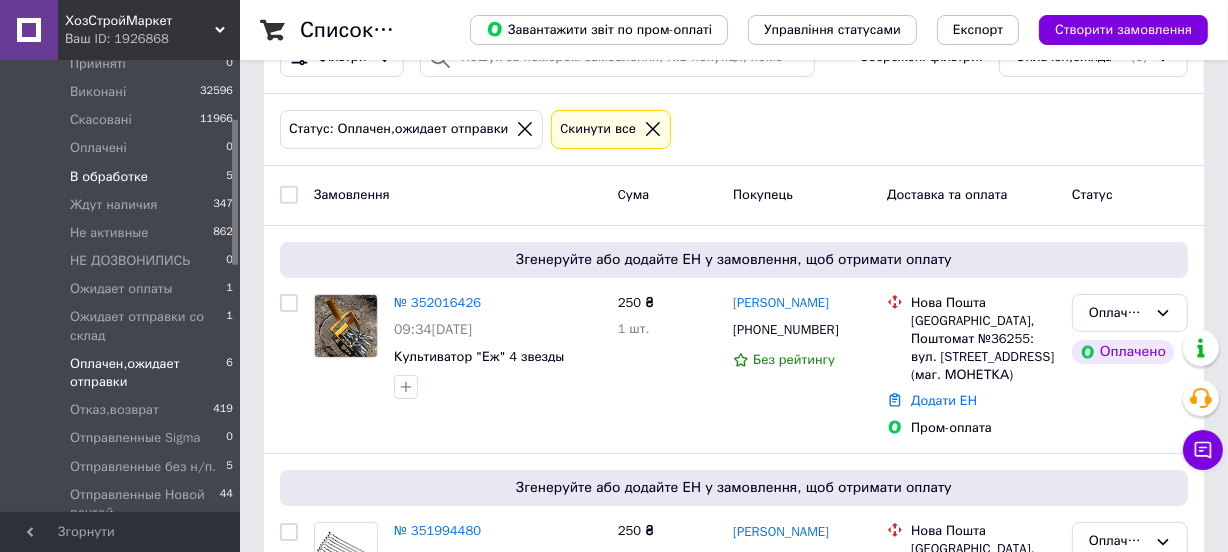 click on "В обработке" at bounding box center [109, 177] 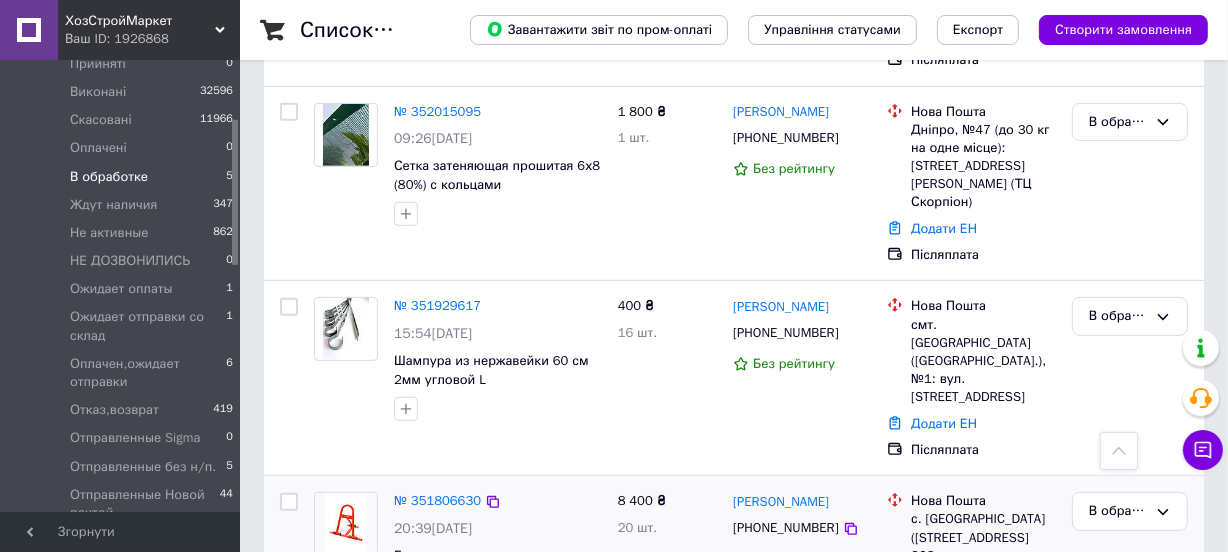 scroll, scrollTop: 800, scrollLeft: 0, axis: vertical 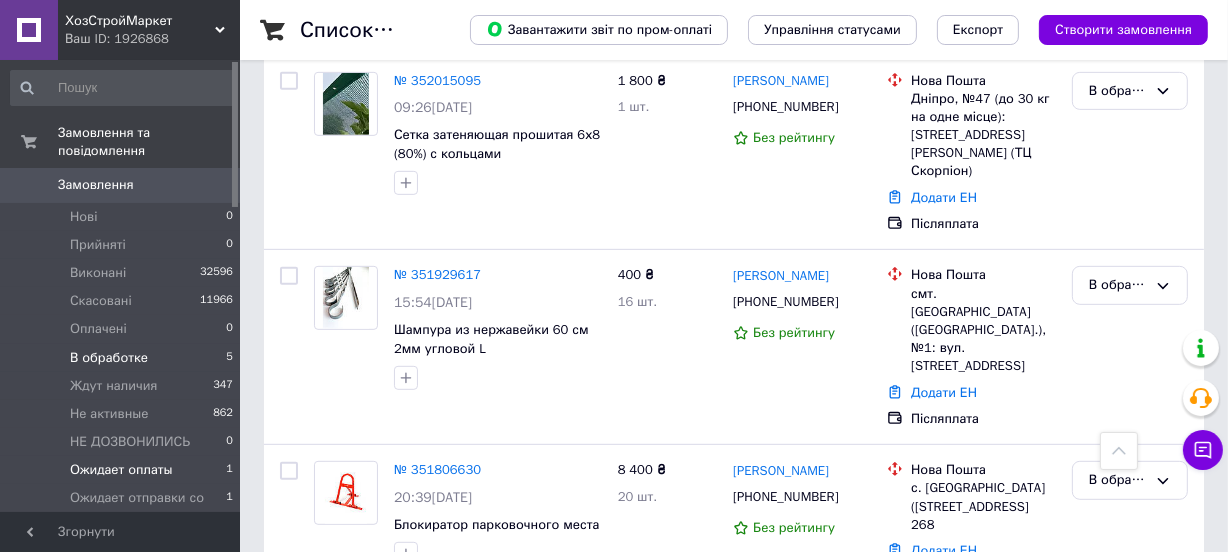 click on "Ожидает оплаты" at bounding box center (121, 470) 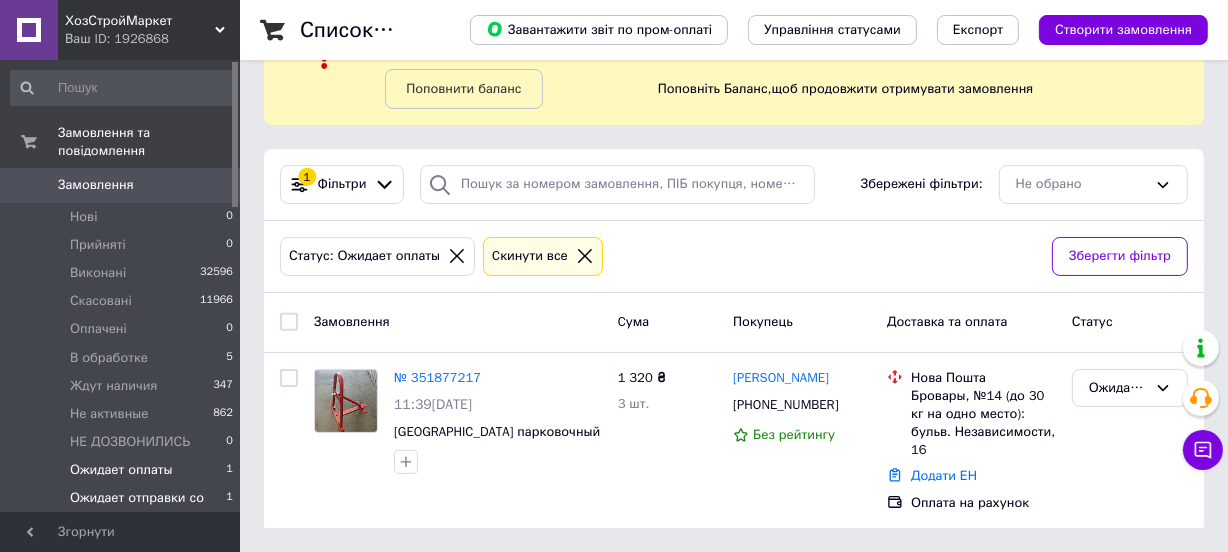scroll, scrollTop: 0, scrollLeft: 0, axis: both 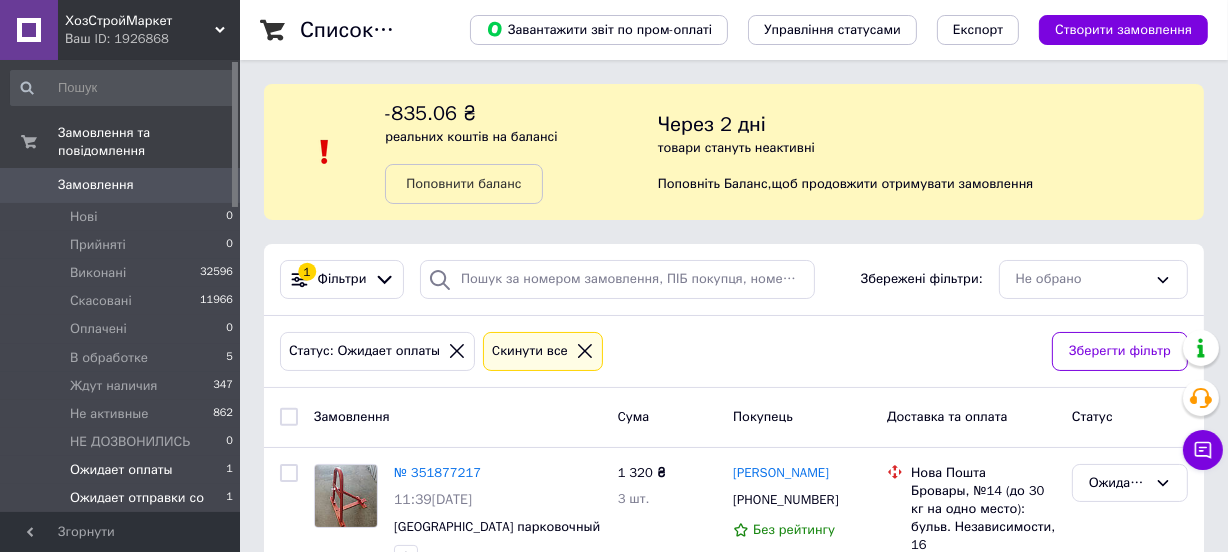click on "Ожидает отправки со склад" at bounding box center [148, 507] 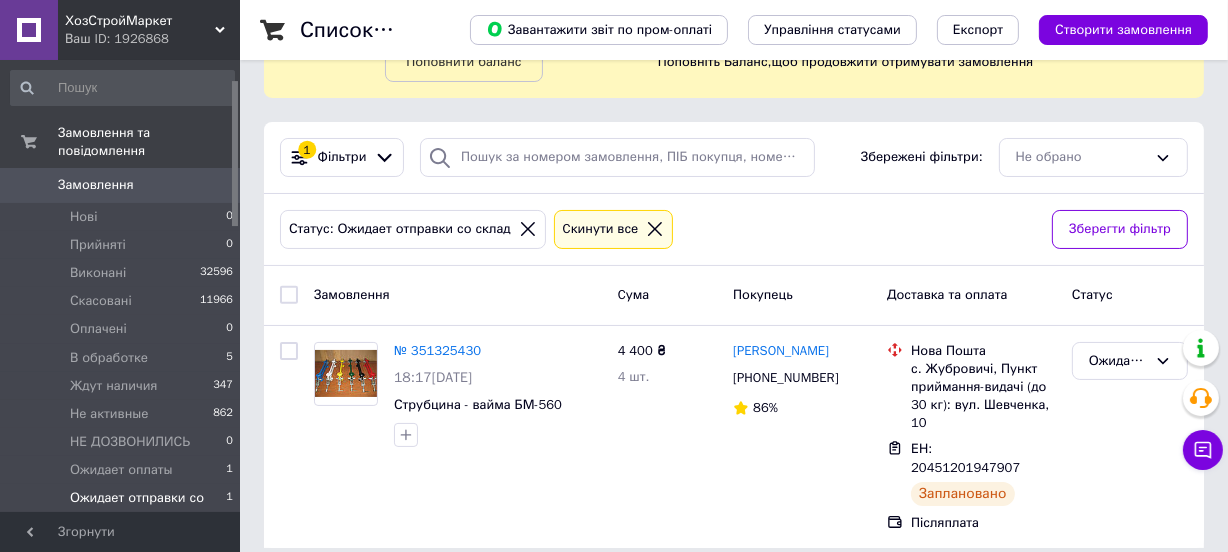 scroll, scrollTop: 0, scrollLeft: 0, axis: both 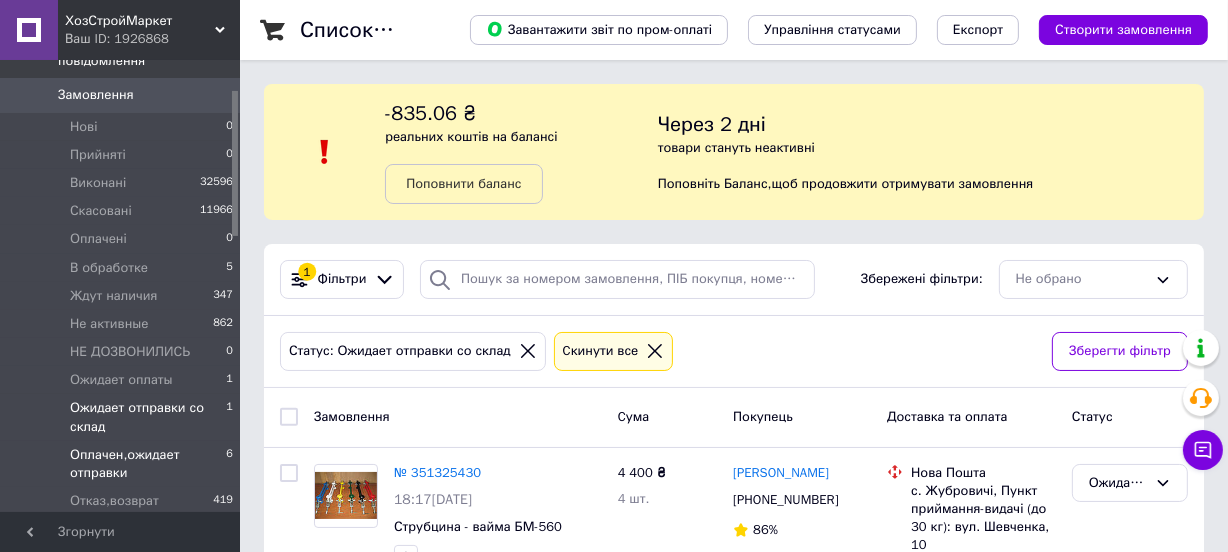 click on "Оплачен,ожидает отправки" at bounding box center [148, 464] 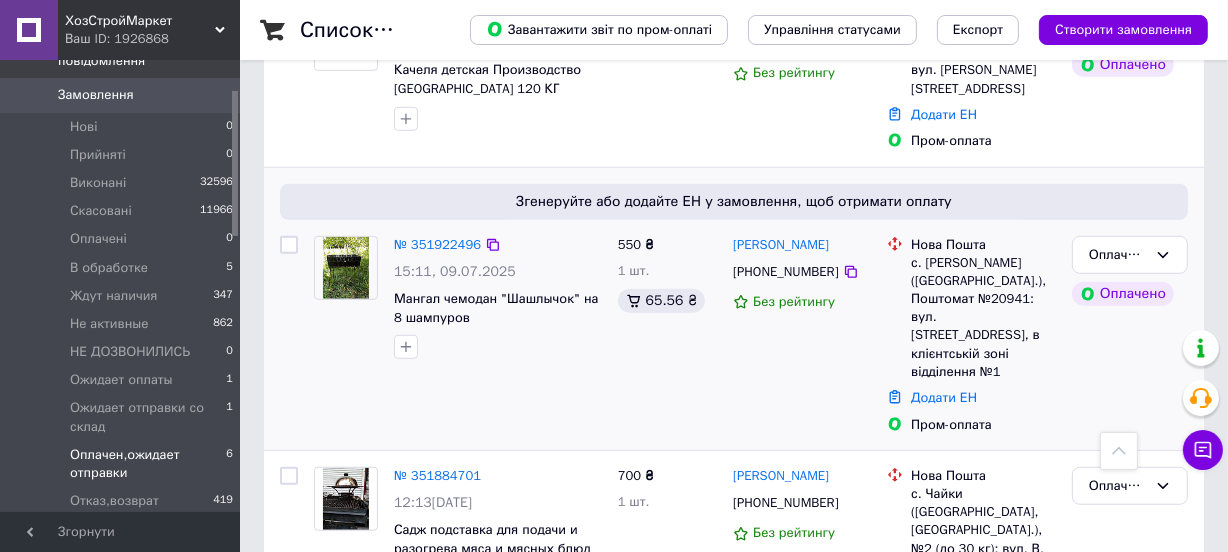 scroll, scrollTop: 1222, scrollLeft: 0, axis: vertical 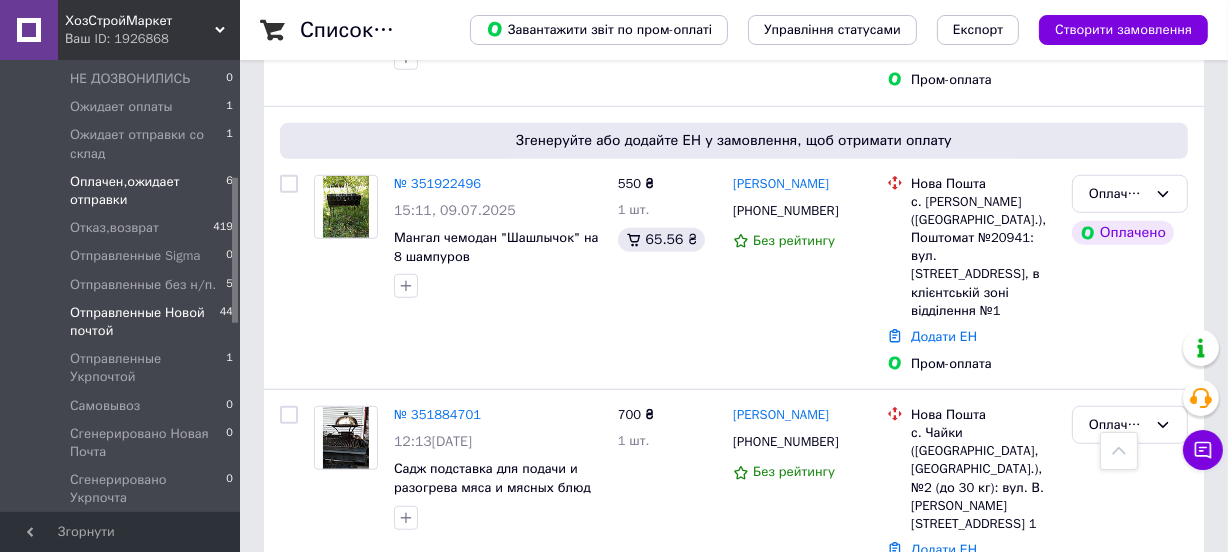 click on "Отправленные Новой почтой" at bounding box center [145, 322] 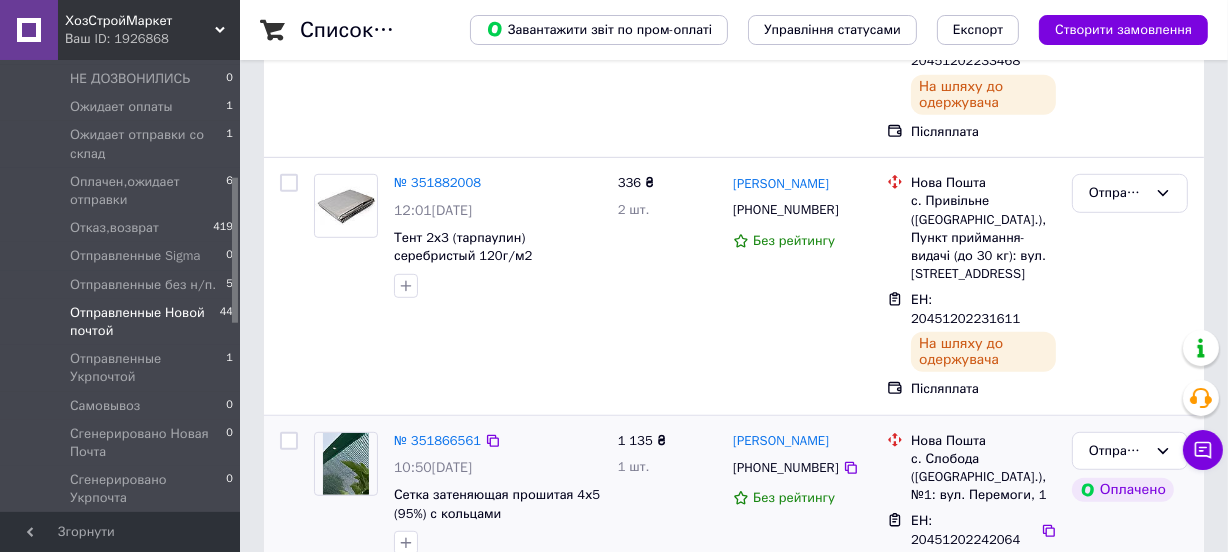 scroll, scrollTop: 1000, scrollLeft: 0, axis: vertical 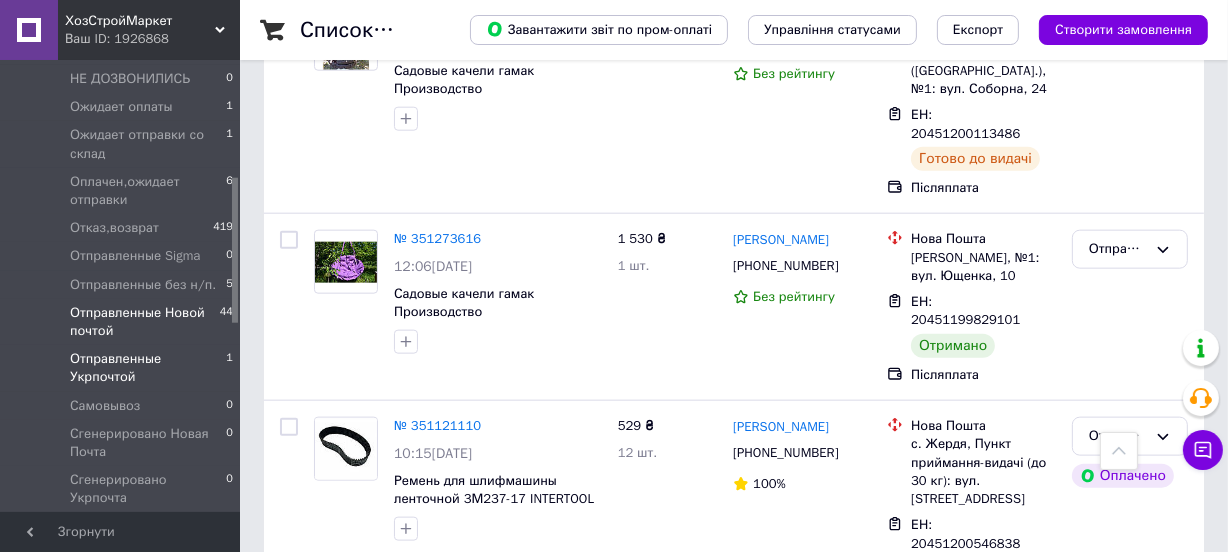 click on "Отправленные Укрпочтой" at bounding box center (148, 368) 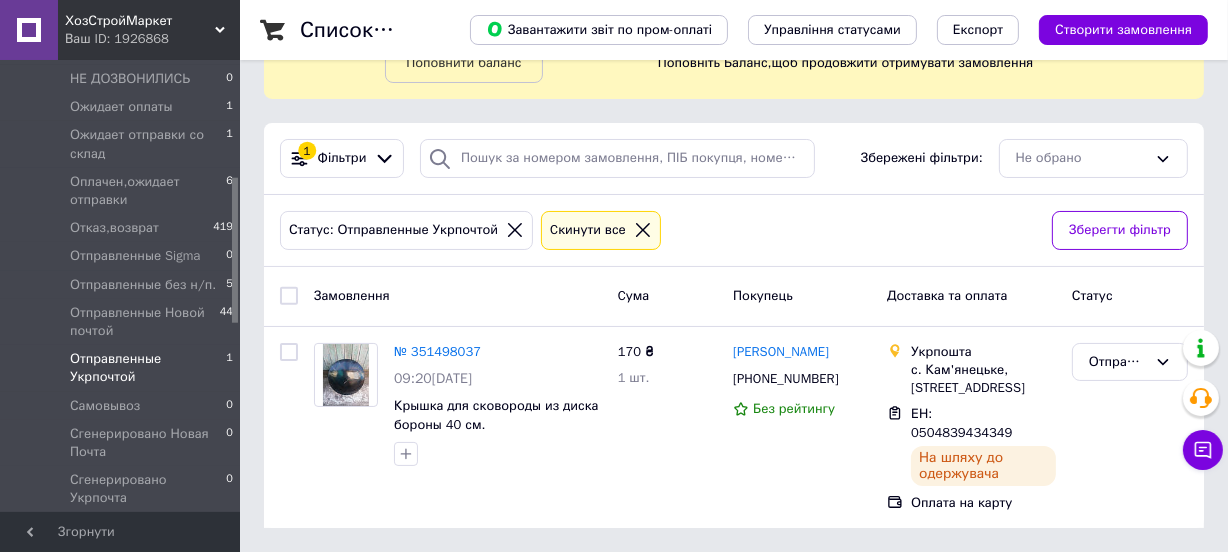 scroll, scrollTop: 0, scrollLeft: 0, axis: both 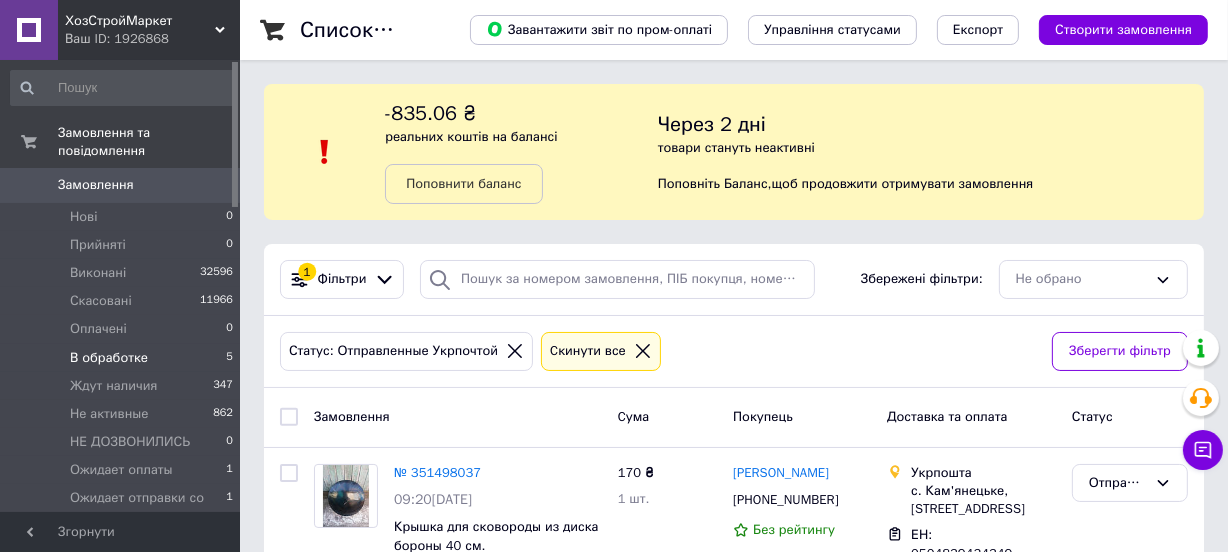 click on "В обработке 5" at bounding box center [122, 358] 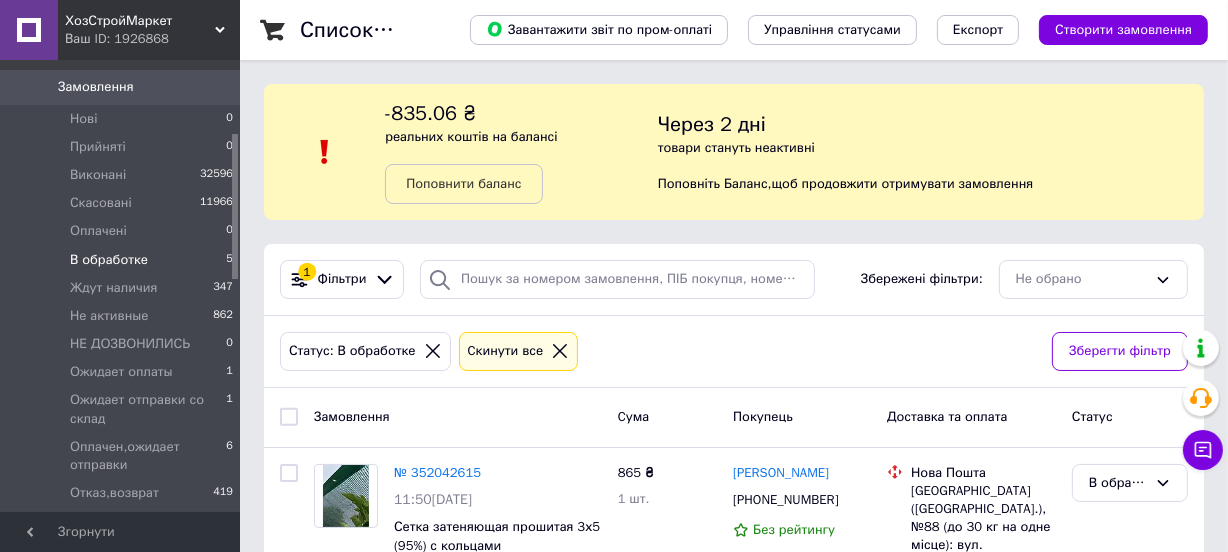 scroll, scrollTop: 272, scrollLeft: 0, axis: vertical 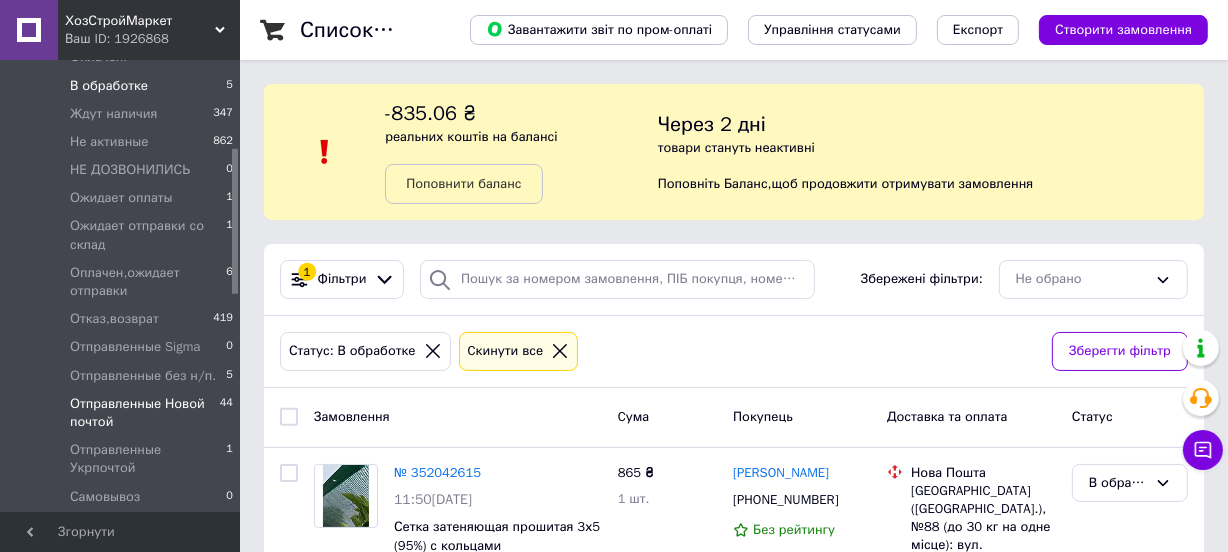 click on "Отправленные Новой почтой 44" at bounding box center [122, 413] 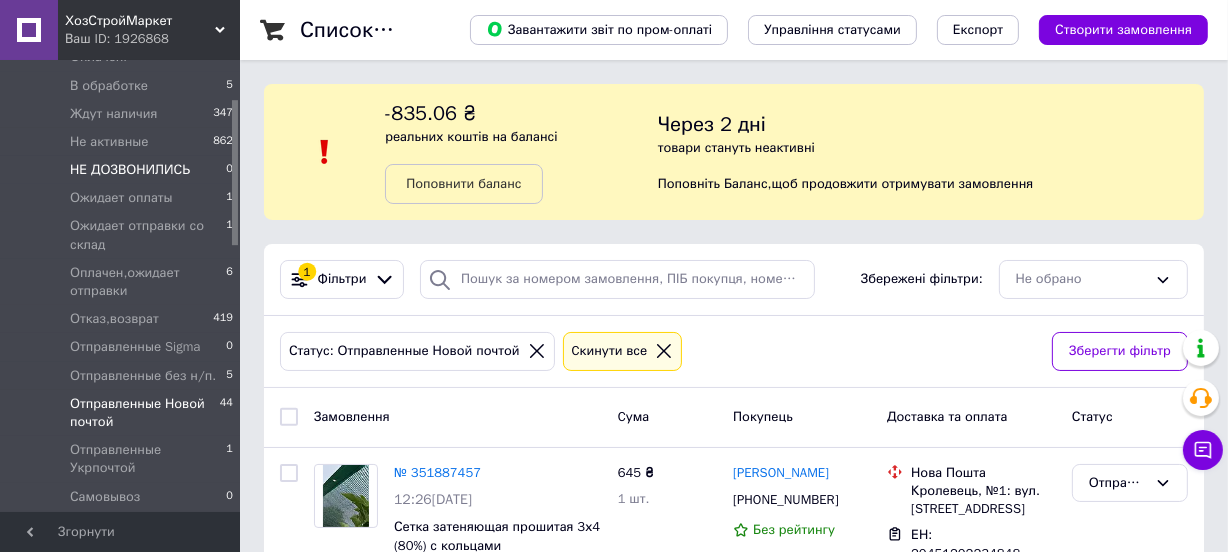 scroll, scrollTop: 0, scrollLeft: 0, axis: both 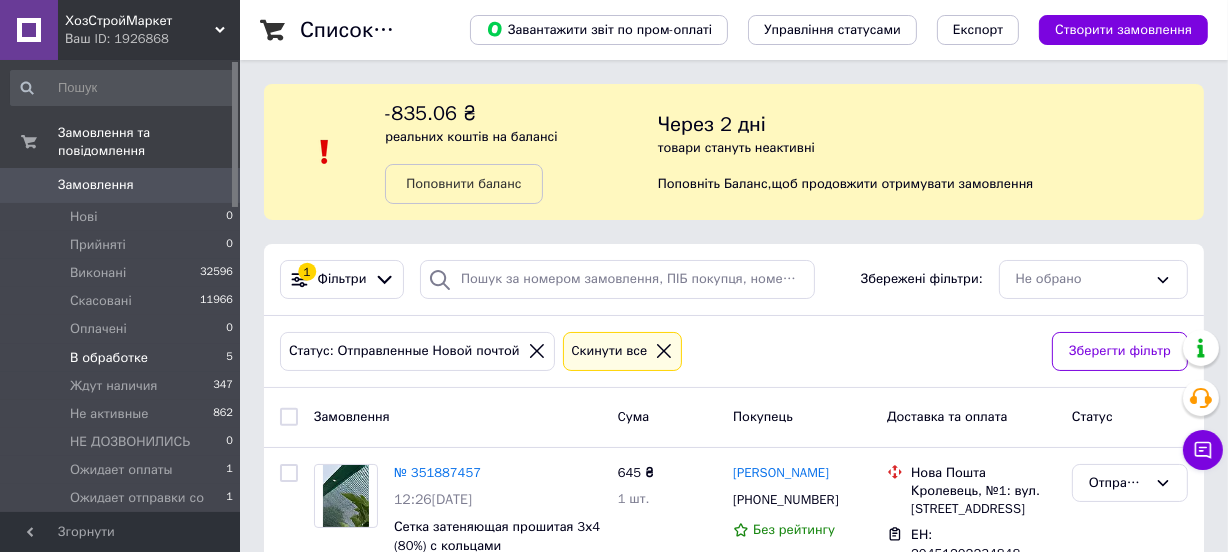click on "В обработке 5" at bounding box center [122, 358] 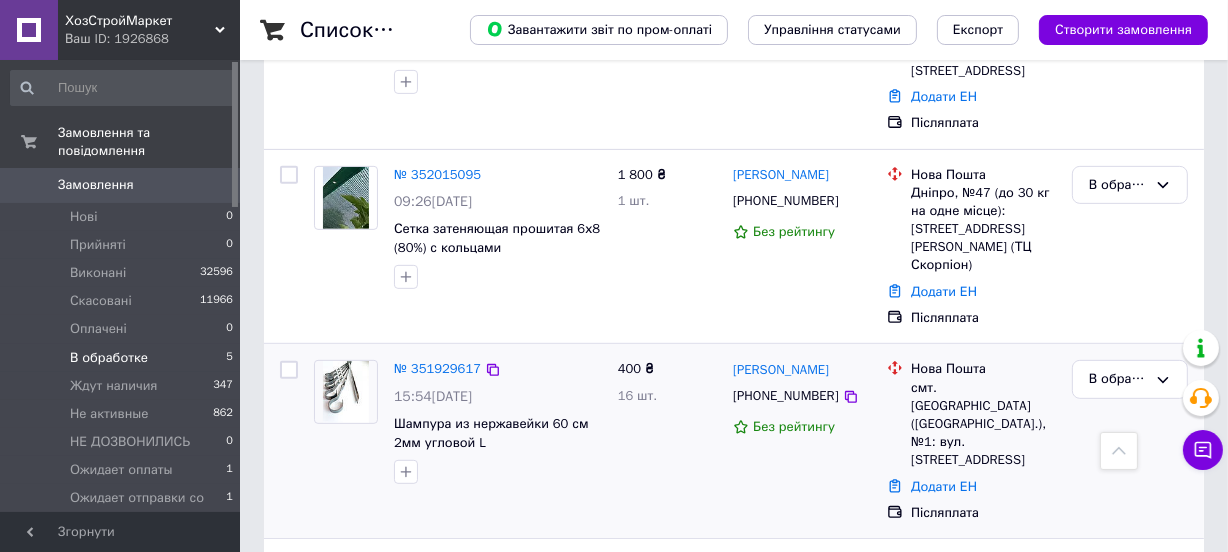 scroll, scrollTop: 528, scrollLeft: 0, axis: vertical 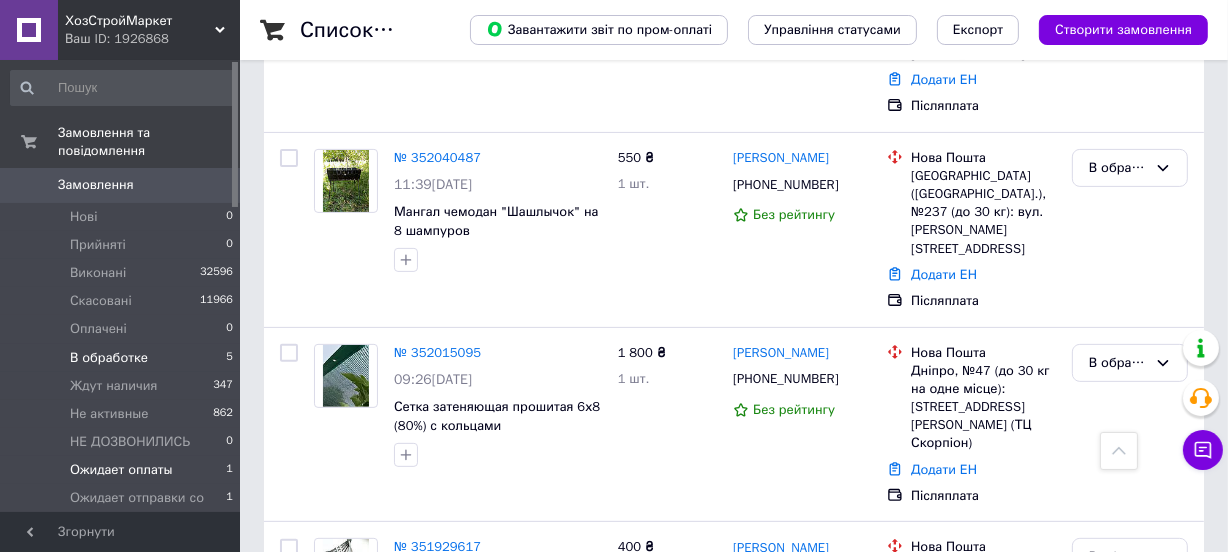 click on "Ожидает оплаты" at bounding box center (121, 470) 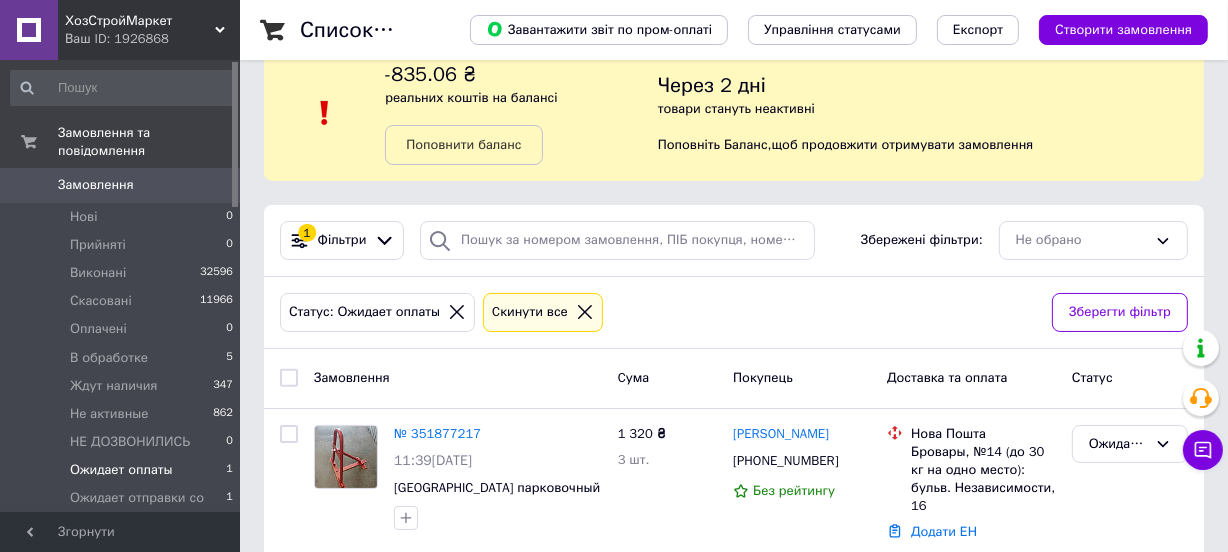 scroll, scrollTop: 76, scrollLeft: 0, axis: vertical 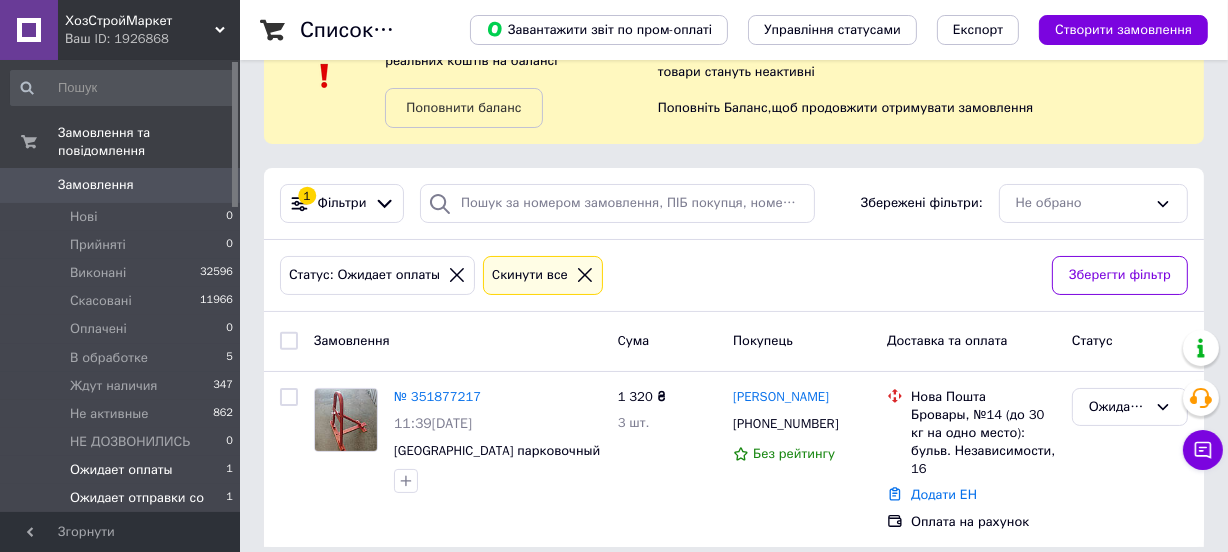 click on "Ожидает отправки со склад" at bounding box center [148, 507] 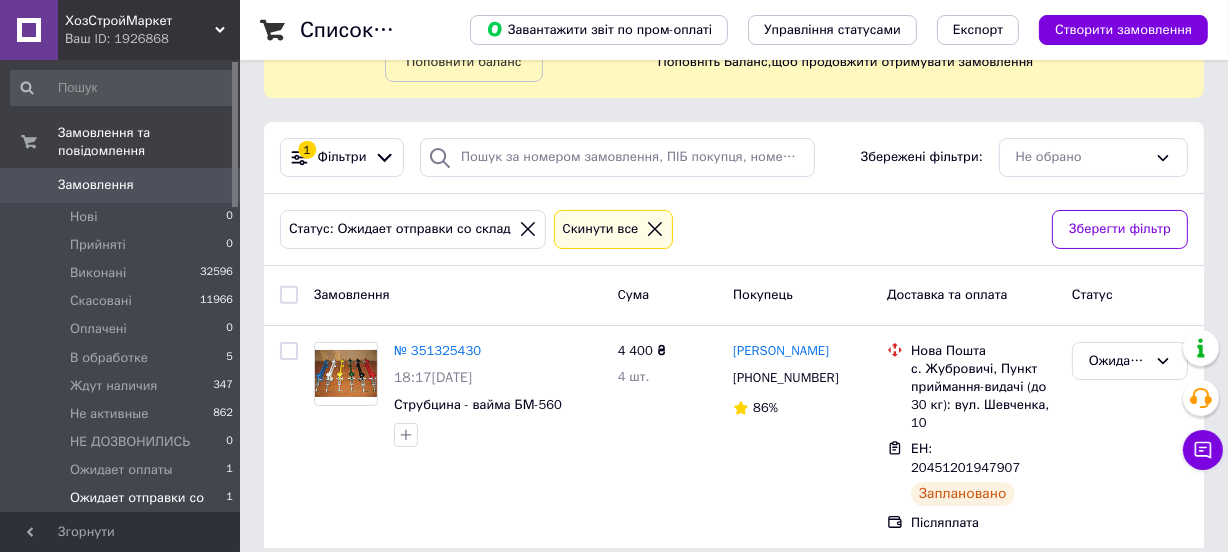 scroll, scrollTop: 0, scrollLeft: 0, axis: both 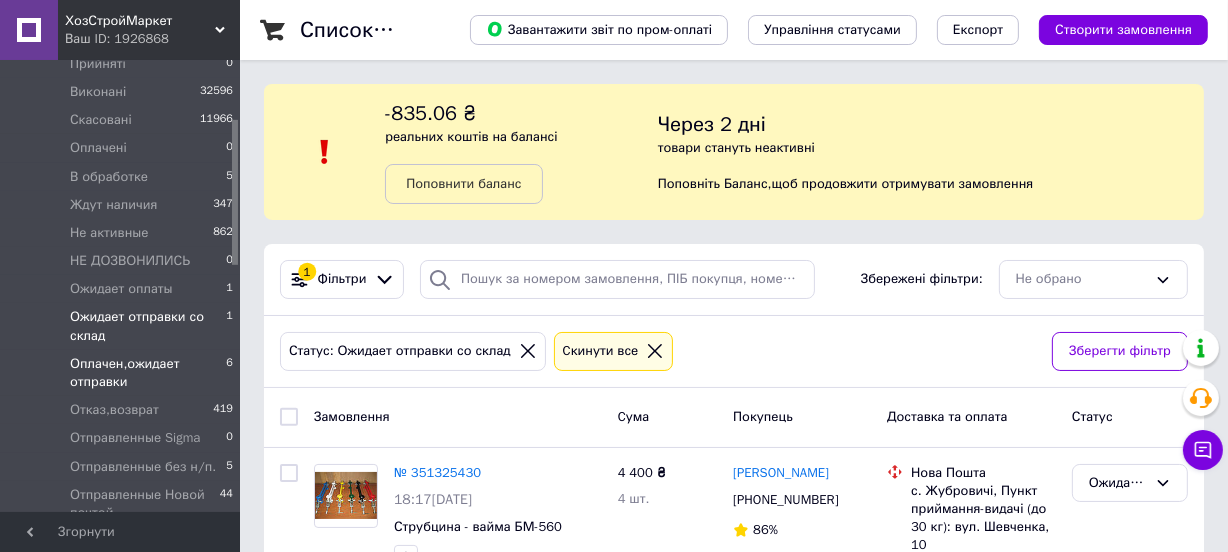click on "Оплачен,ожидает отправки" at bounding box center (148, 373) 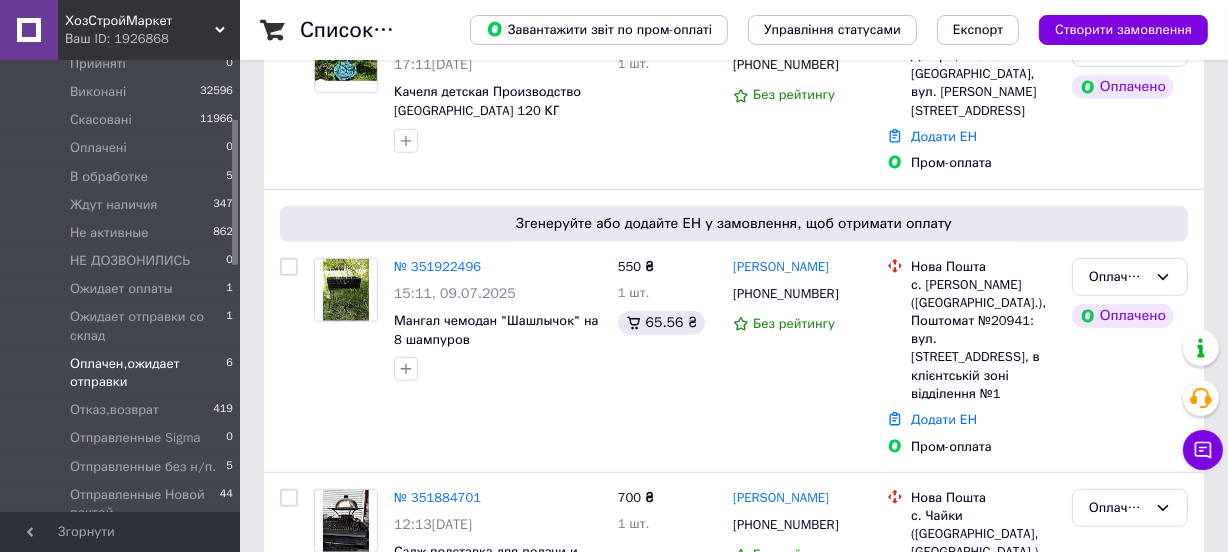 scroll, scrollTop: 1222, scrollLeft: 0, axis: vertical 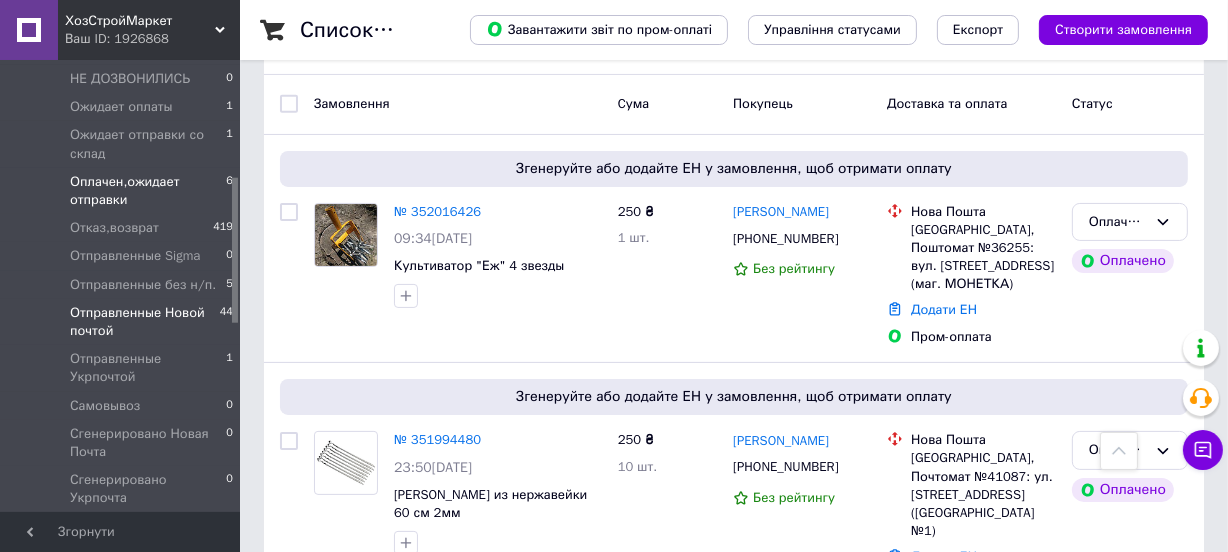 click on "Отправленные Новой почтой" at bounding box center [145, 322] 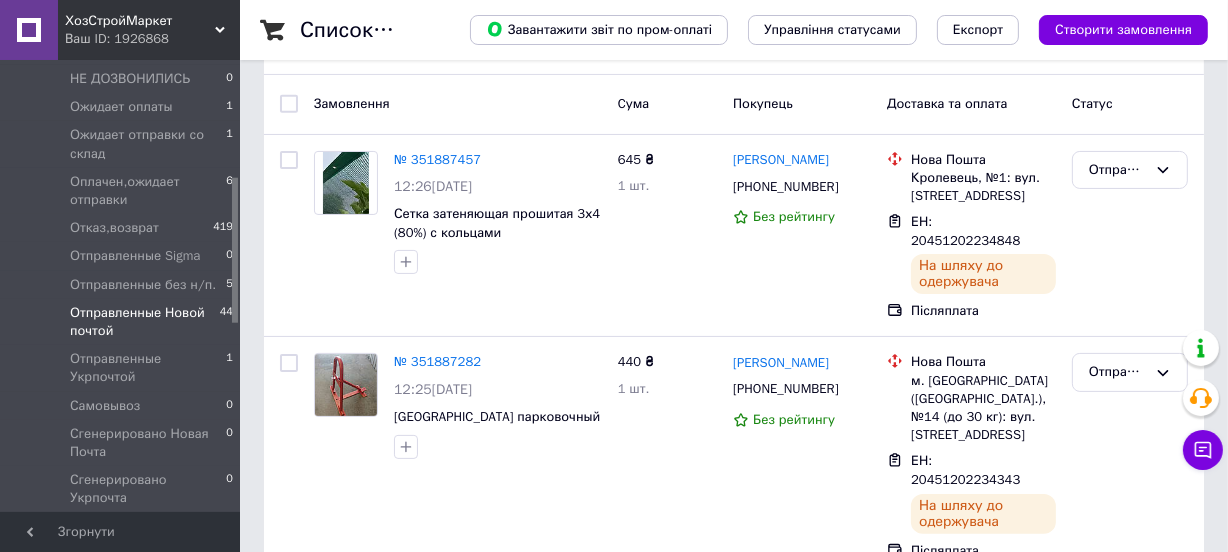 scroll, scrollTop: 0, scrollLeft: 0, axis: both 